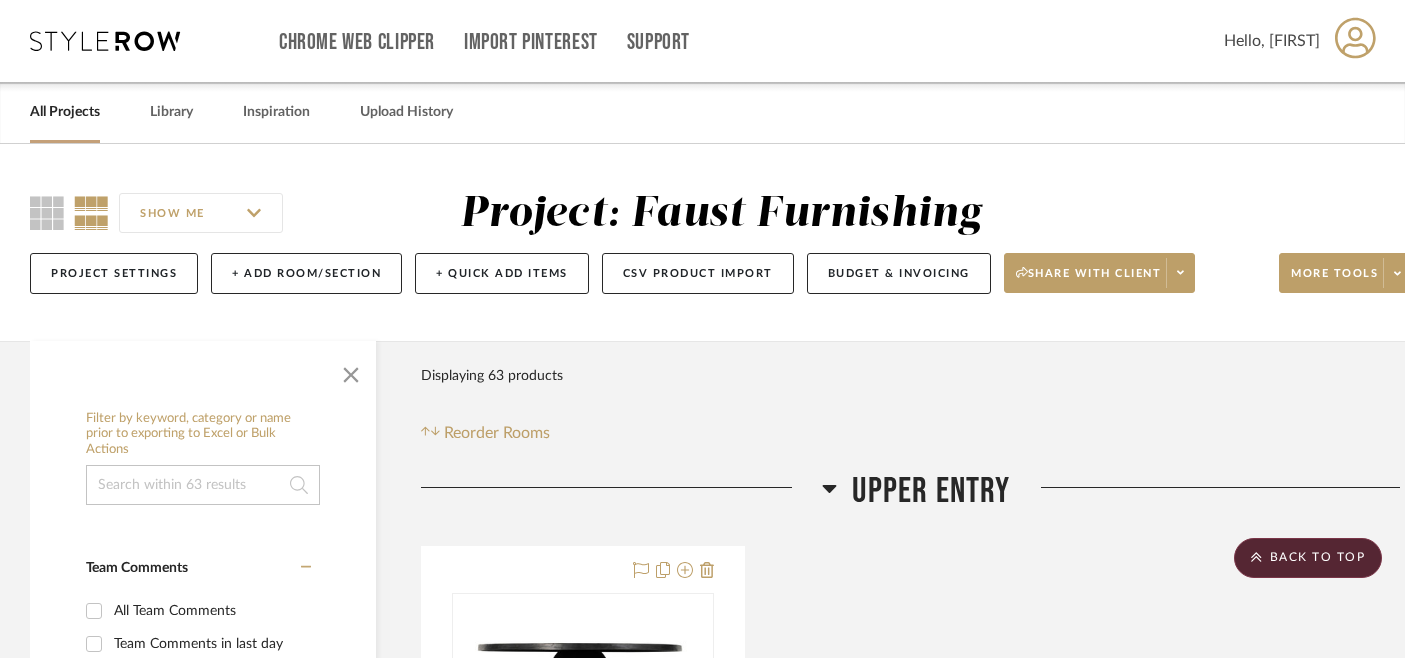 scroll, scrollTop: 10533, scrollLeft: 0, axis: vertical 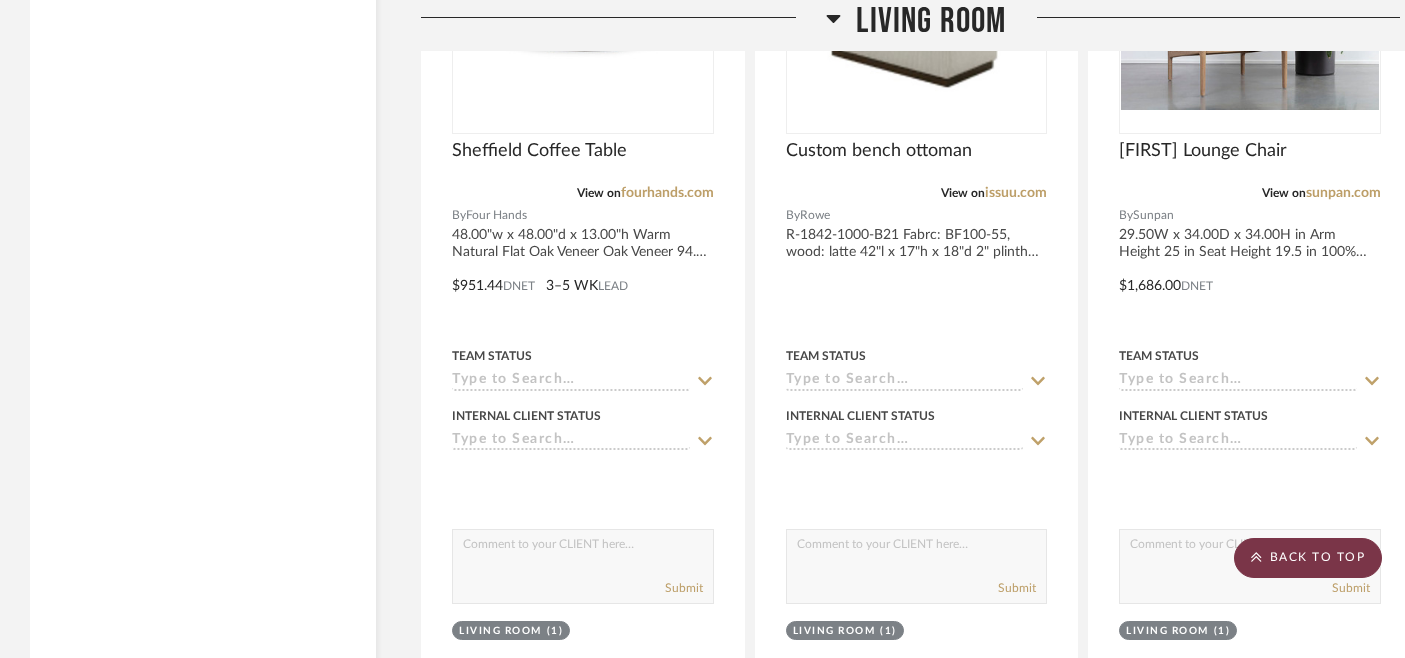 click on "BACK TO TOP" 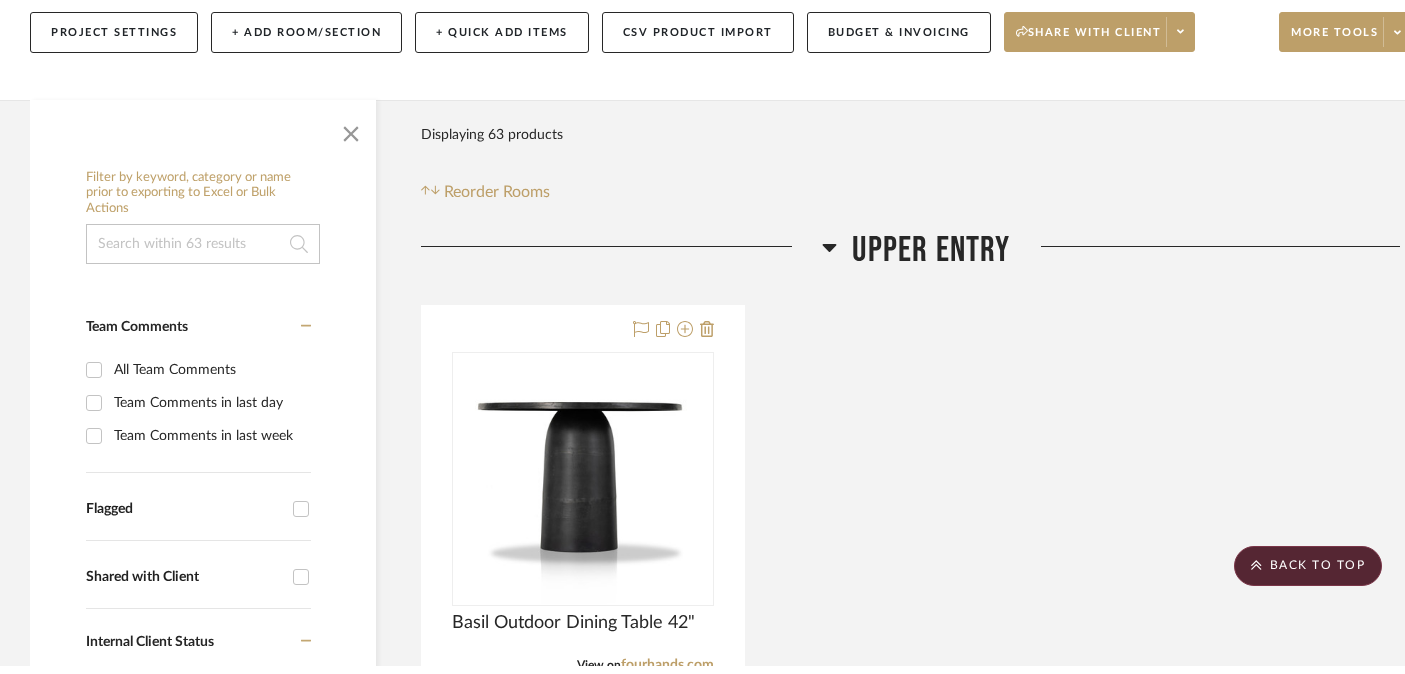 scroll, scrollTop: 0, scrollLeft: 0, axis: both 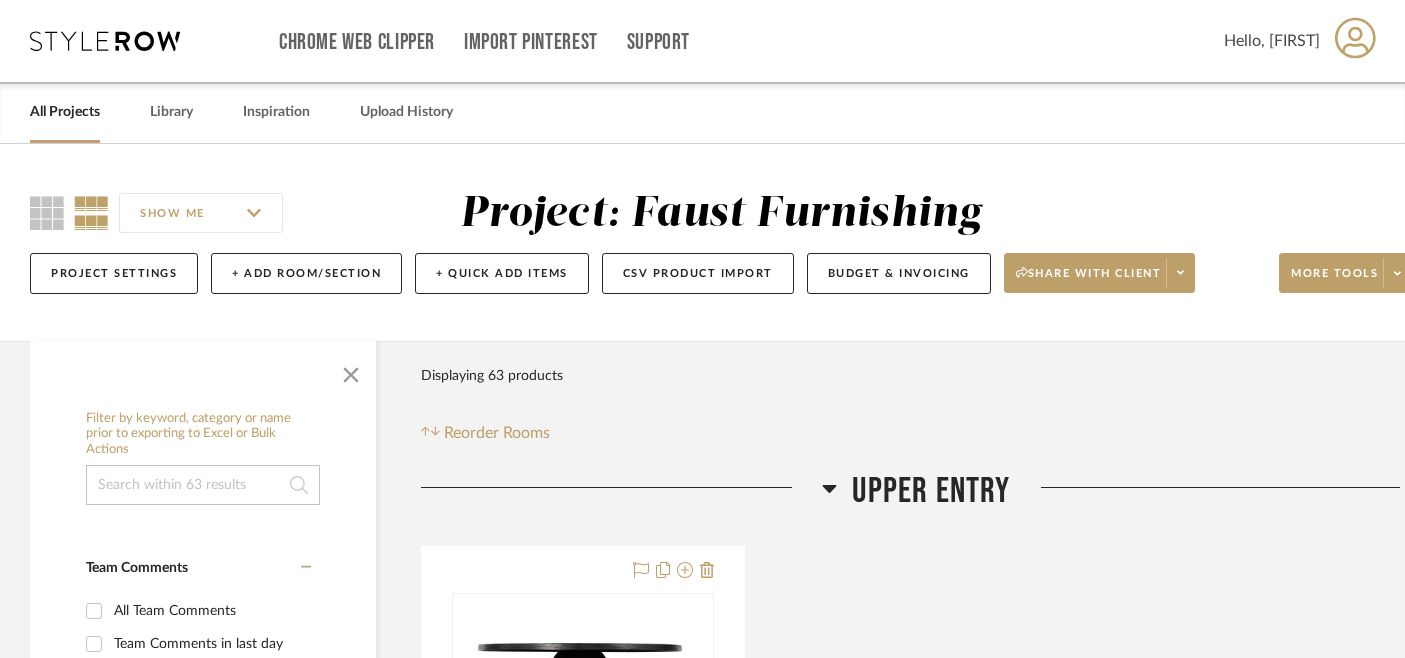 click on "All Projects" at bounding box center [65, 112] 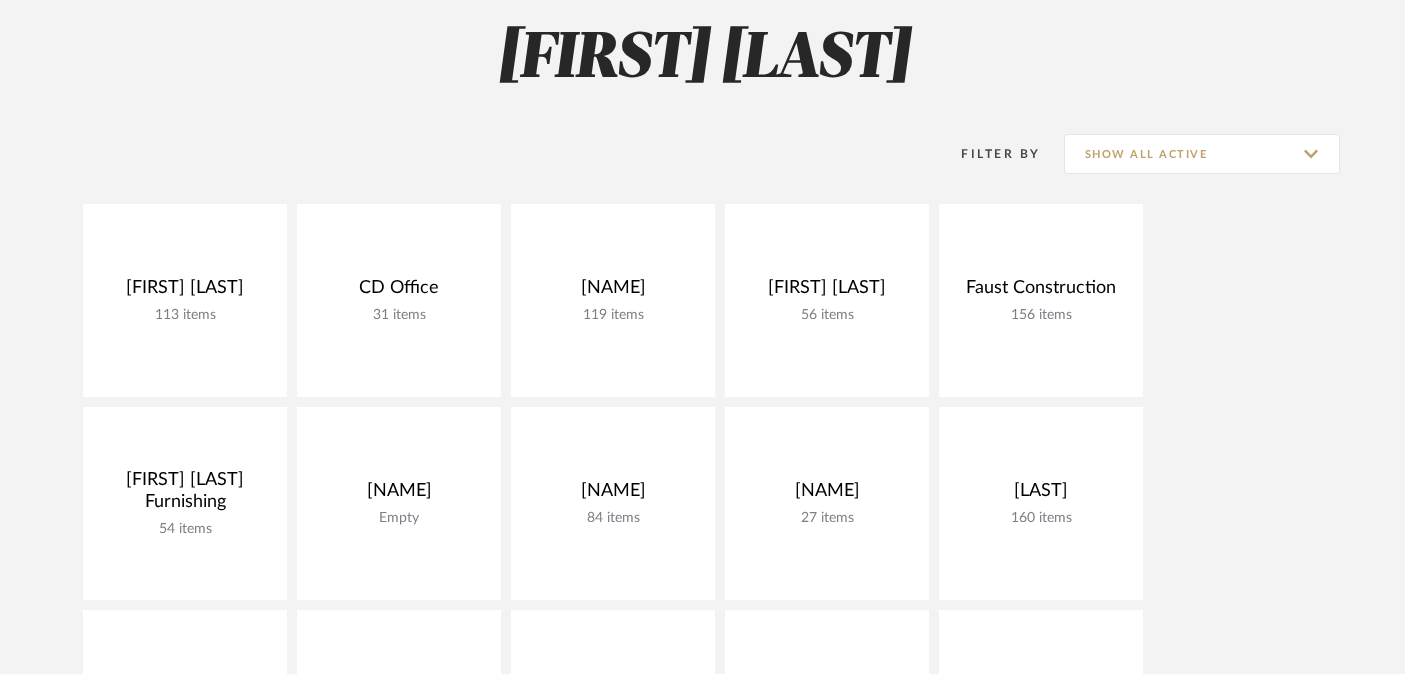 scroll, scrollTop: 373, scrollLeft: 0, axis: vertical 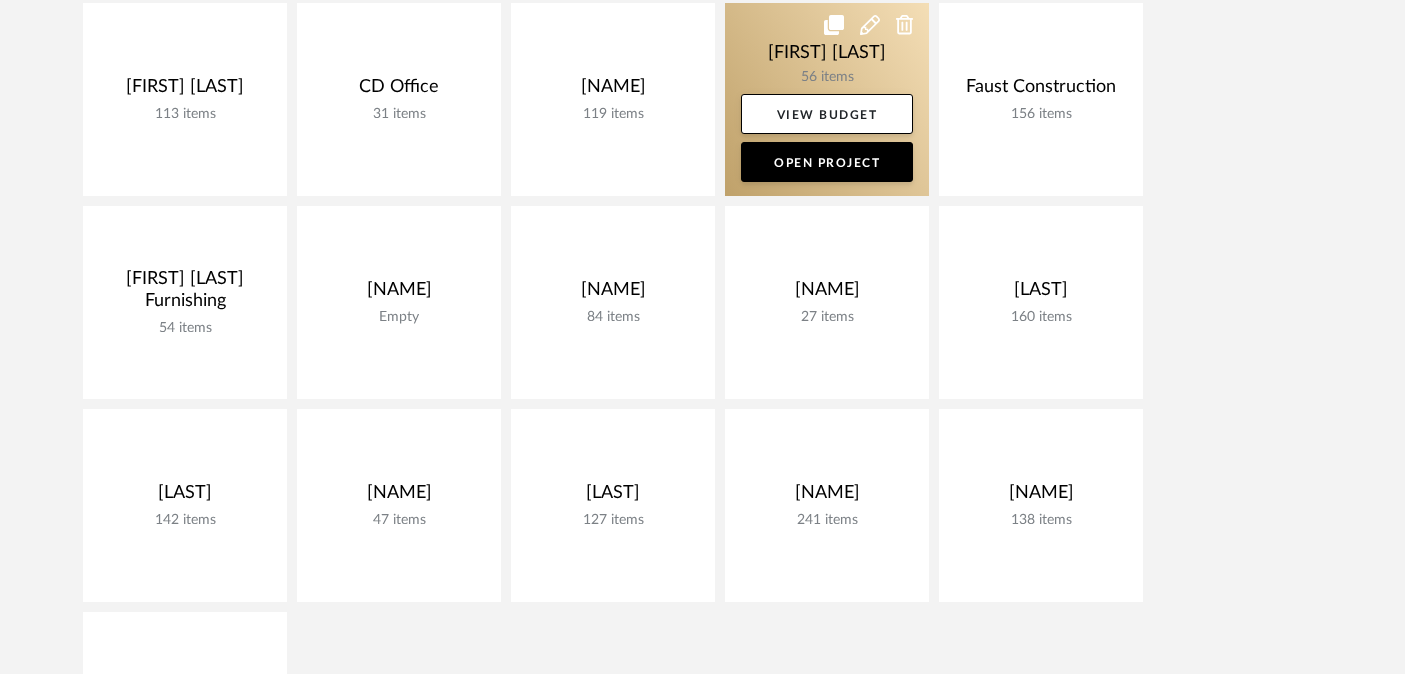 click 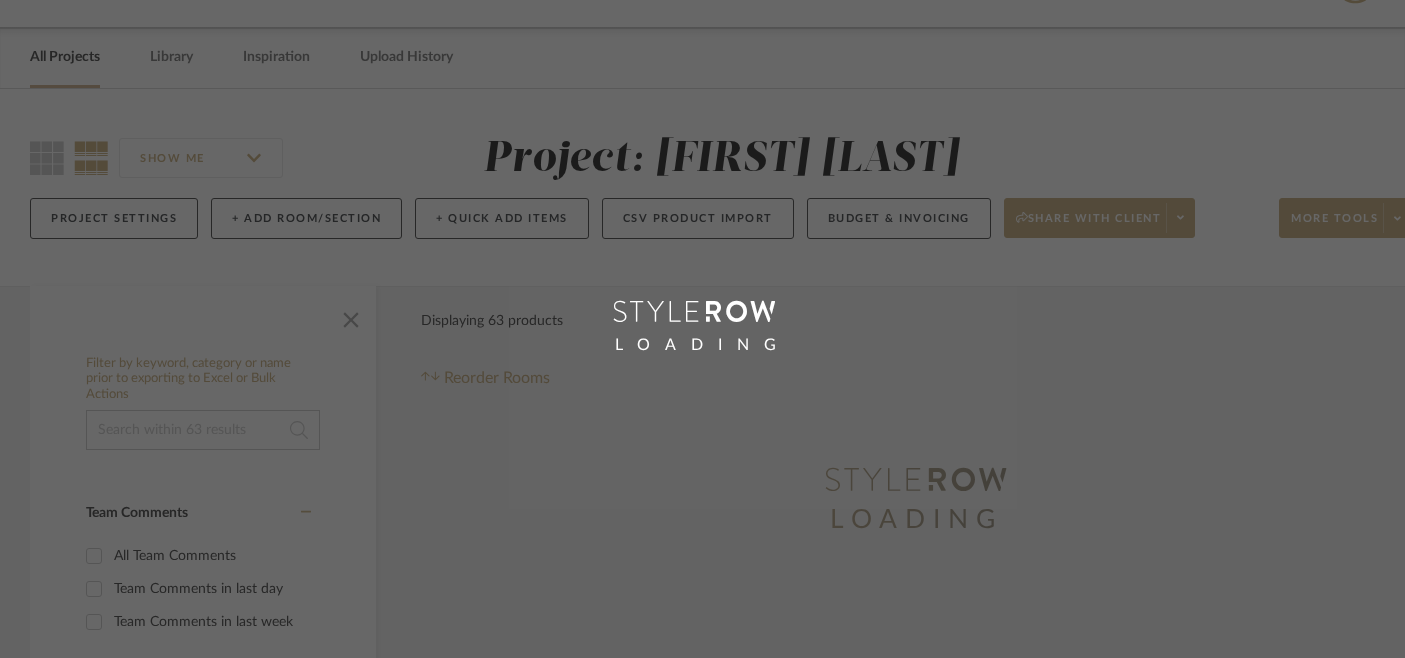 scroll, scrollTop: 0, scrollLeft: 0, axis: both 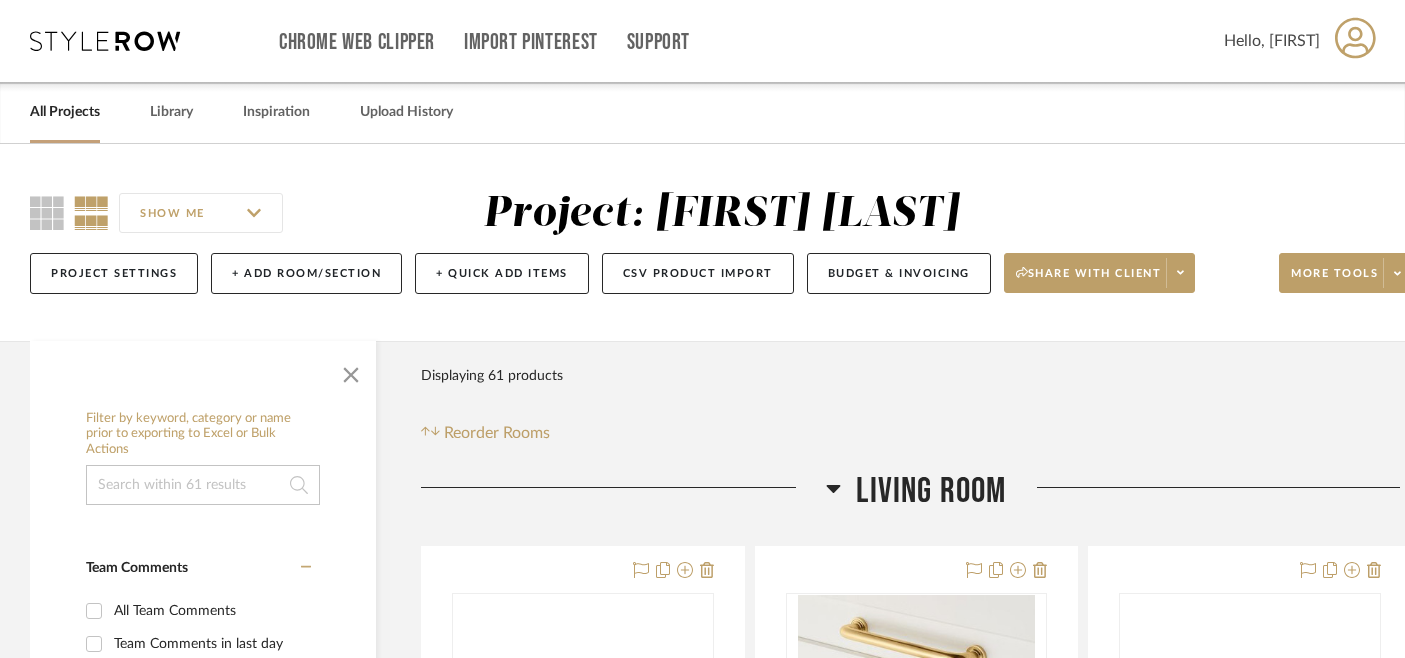 click on "SHOW ME  Project: [FIRST] [LAST]   Project Settings   + Add Room/Section   + Quick Add Items   CSV Product Import   Budget & Invoicing   Share with client   More tools" 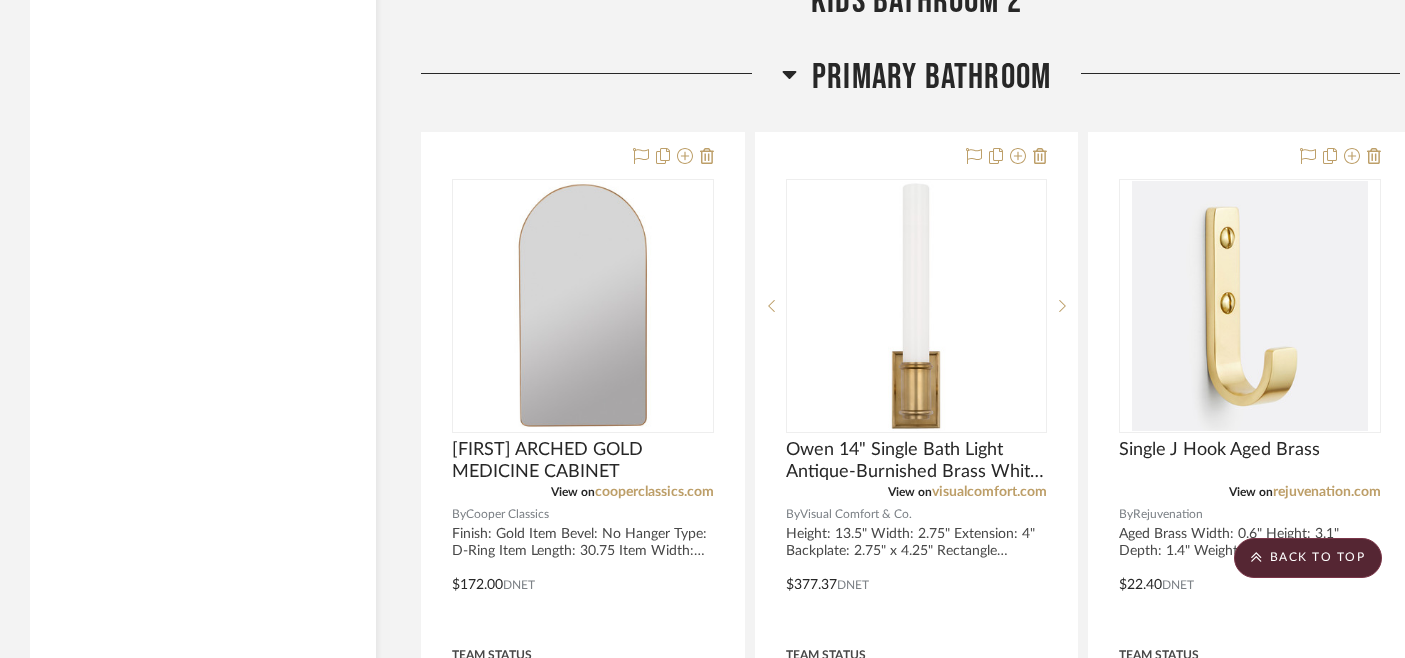 scroll, scrollTop: 6470, scrollLeft: 0, axis: vertical 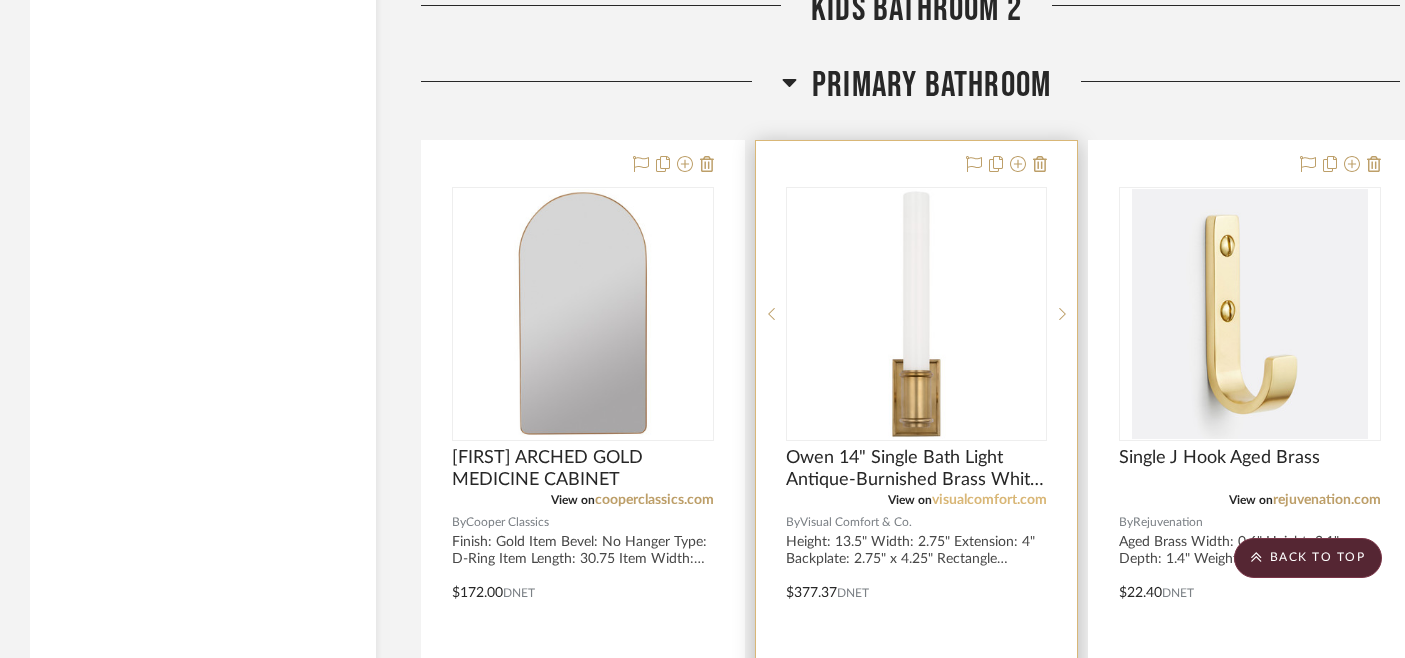 click on "visualcomfort.com" at bounding box center [989, 500] 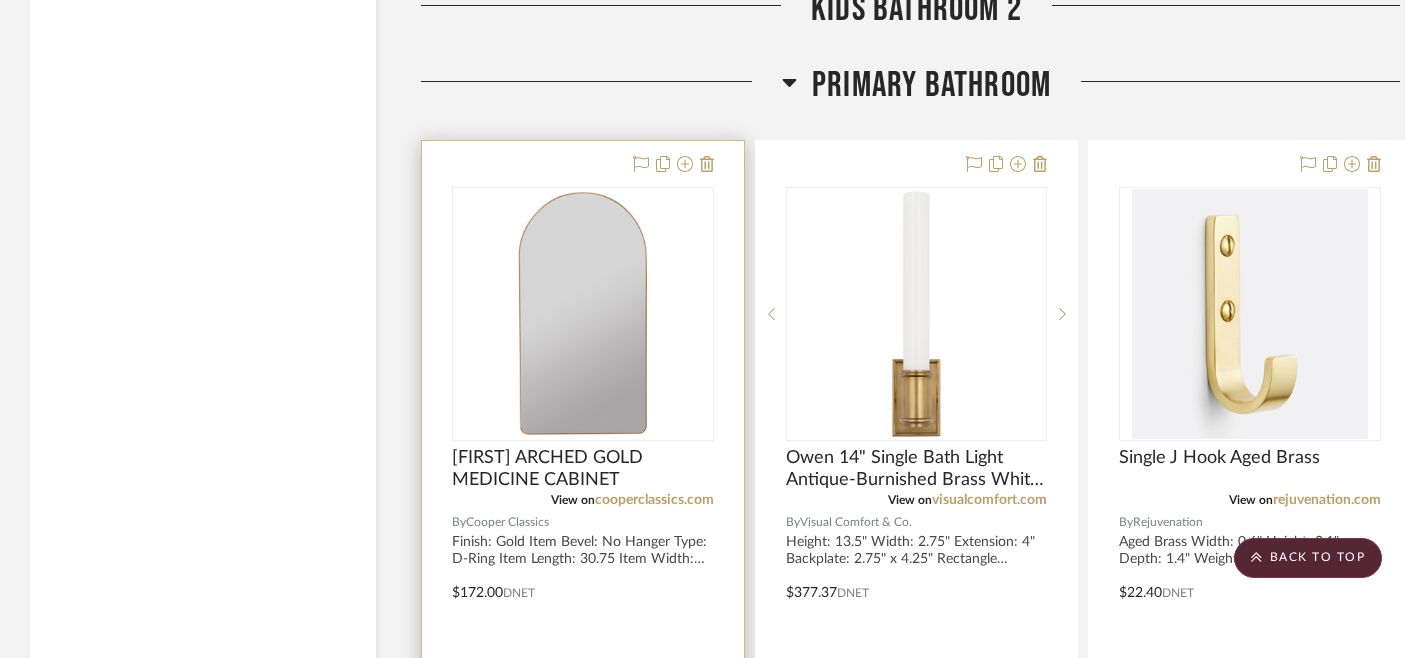 click at bounding box center [583, 314] 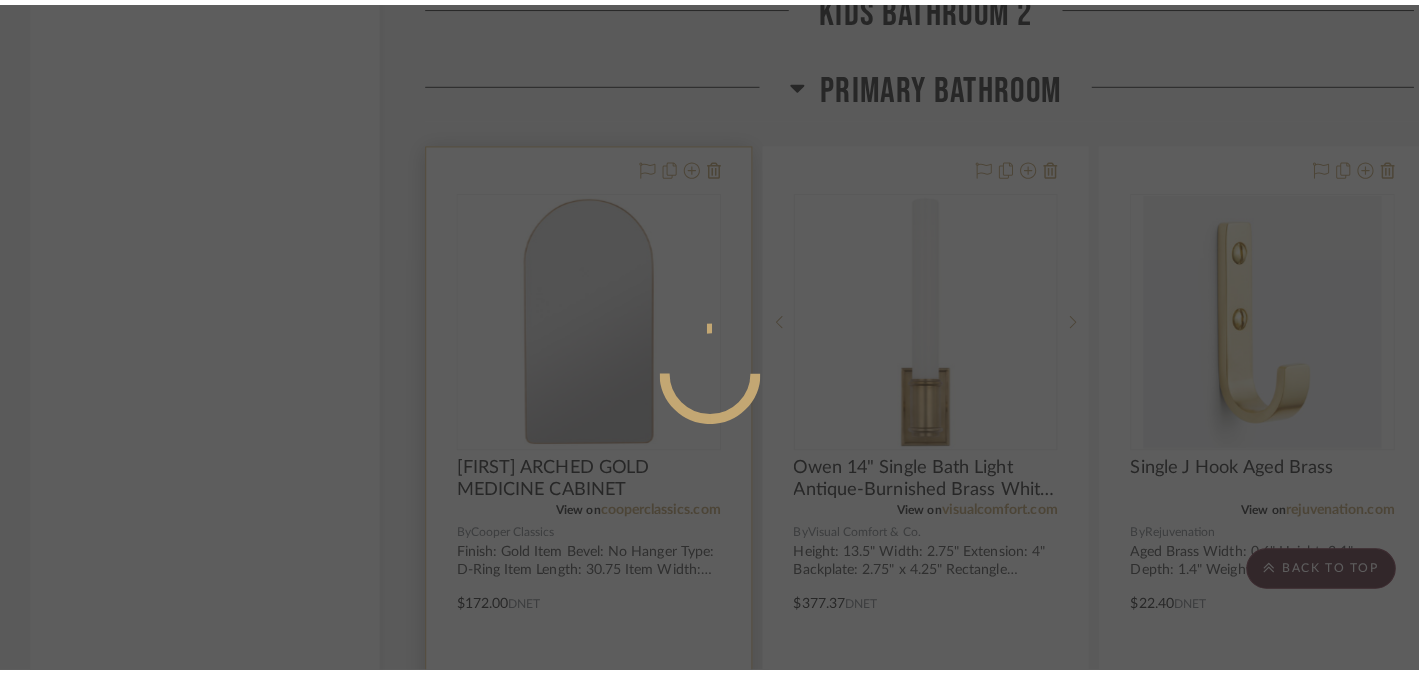 scroll, scrollTop: 0, scrollLeft: 0, axis: both 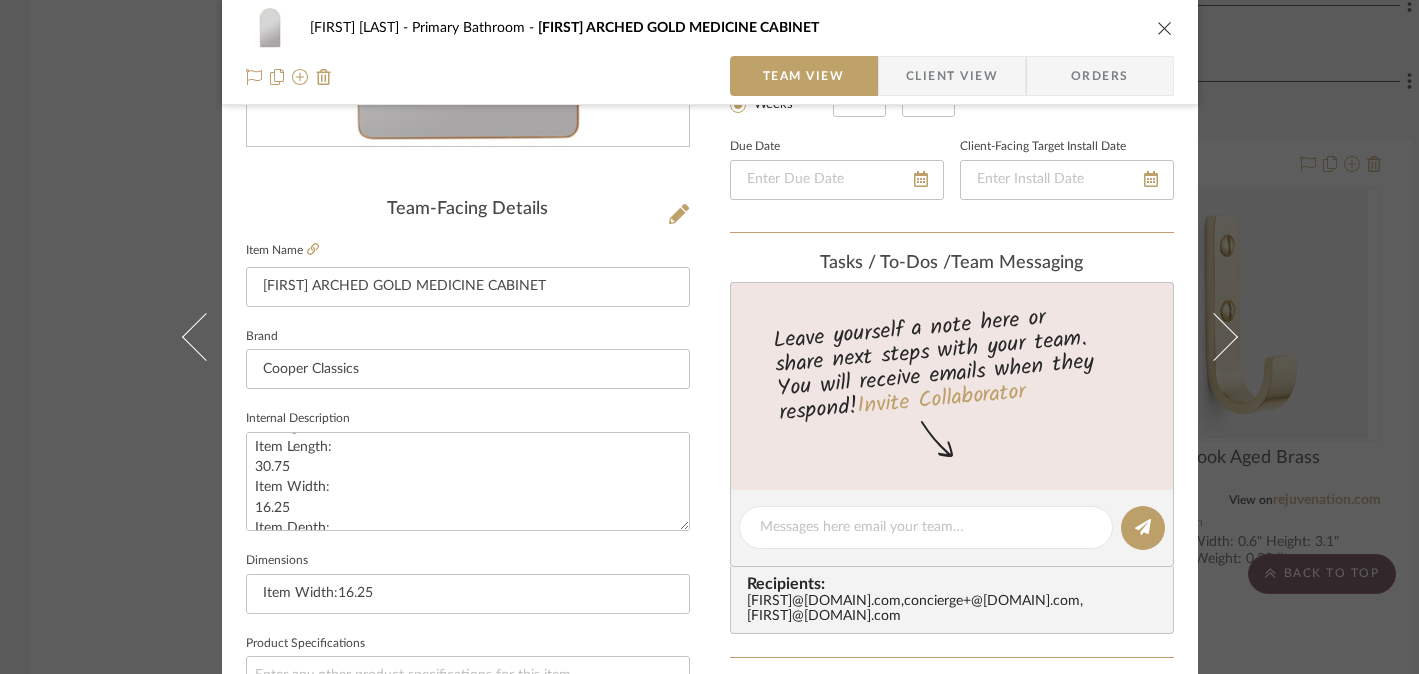click on "[FIRST] [LAST] Primary Bathroom COLCA ARCHED GOLD MEDICINE CABINET Team View Client View Orders  Team-Facing Details   Item Name  COLCA ARCHED GOLD MEDICINE CABINET  Brand  Cooper Classics  Internal Description  Finish:
Gold
Item Bevel:
No
Hanger Type:
D-Ring
Item Length:
30.75
Item Width:
16.25
Item Depth:
5.25
Glass Dimensions:
16X30.5
Surface and Recess Mount
4 glass shelves
Retail $550  Dimensions  Item Width:16.25  Product Specifications   Reference Price   Reference Price Type  DNET  Item Costs   View Budget   Markup %
(Use "-X%" to discount) 30%  Unit Cost  $172.00  Cost Type  DNET  Client Unit Price  $223.60  Quantity  1  Unit Type  Each  Subtotal   $223.60   Tax %
0%  Total Tax   $0.00   Shipping Cost  $0.00  Ship. Markup %
0% Taxable  Total Shipping   $0.00  Total Client Price  $223.60  Your Cost  $172.00  Your Margin  $51.60  Content here copies to Client View - confirm visibility there.  Show in Client Dashboard  Bulk Manage Dashboard Settings  Include in Budget   View Budget  Team Status on 7/30/2025" at bounding box center [709, 337] 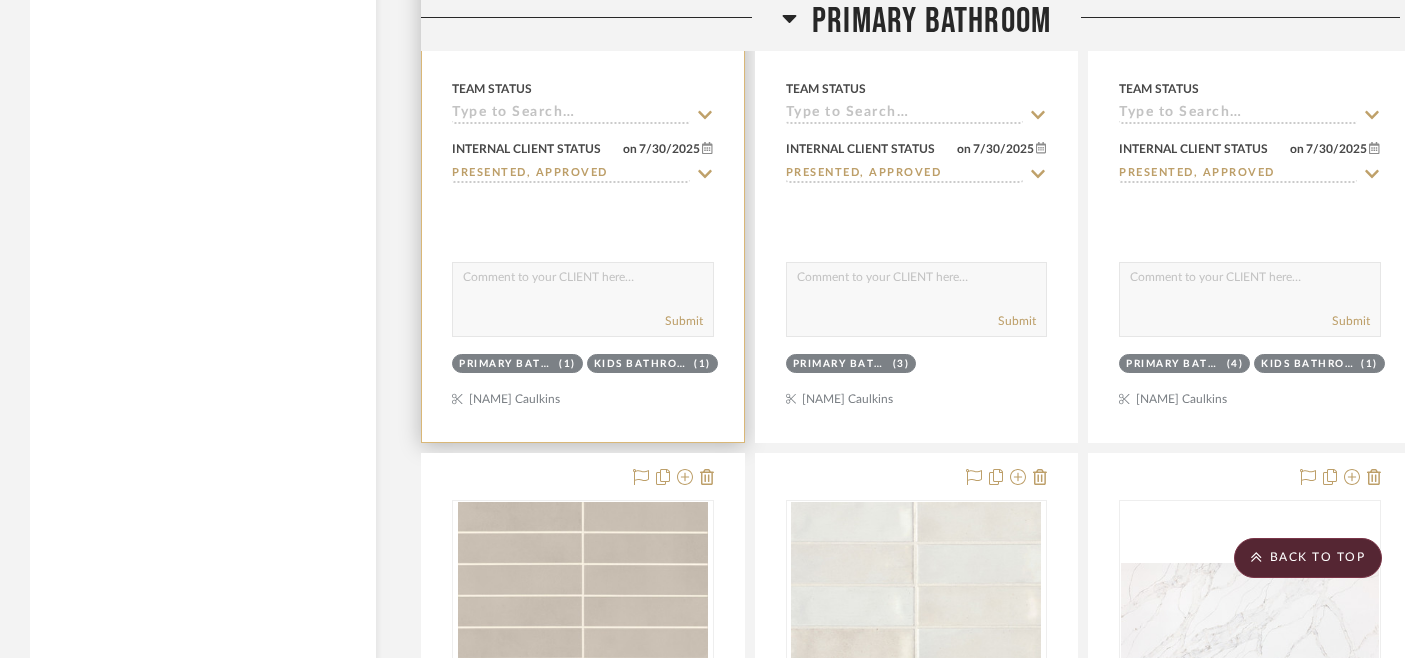 scroll, scrollTop: 6870, scrollLeft: 0, axis: vertical 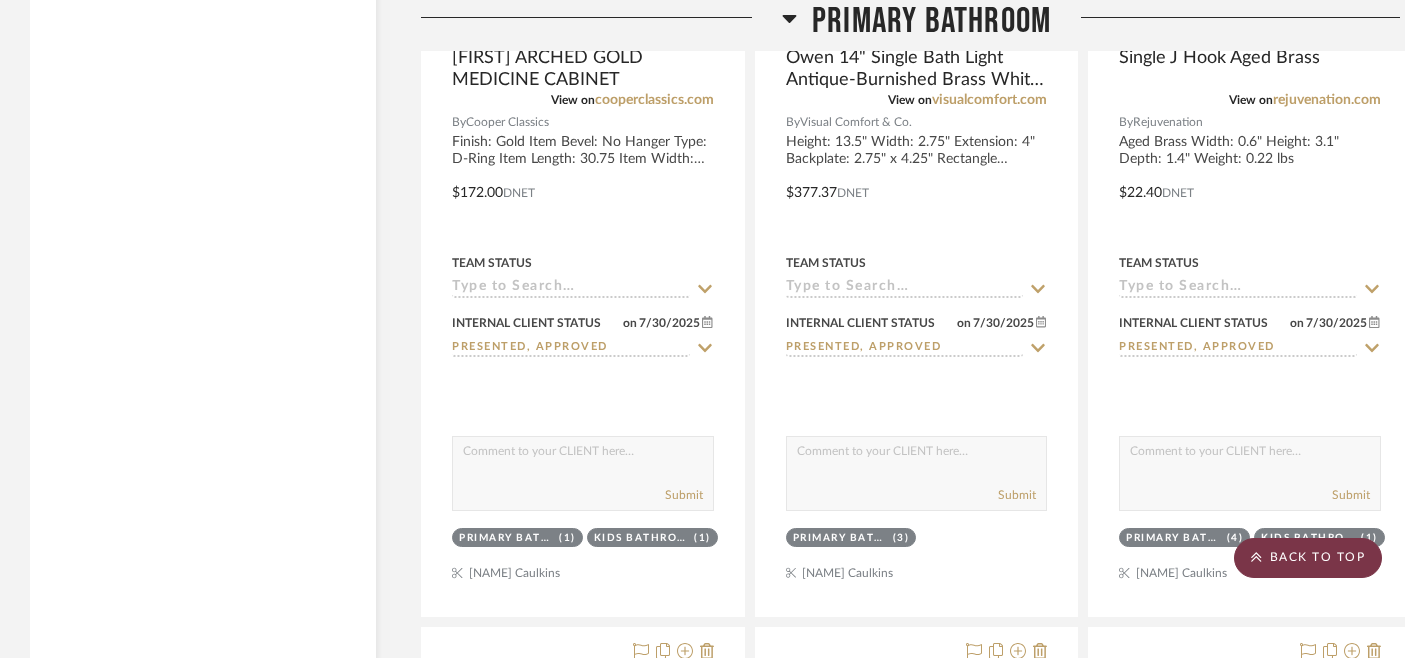 click on "BACK TO TOP" 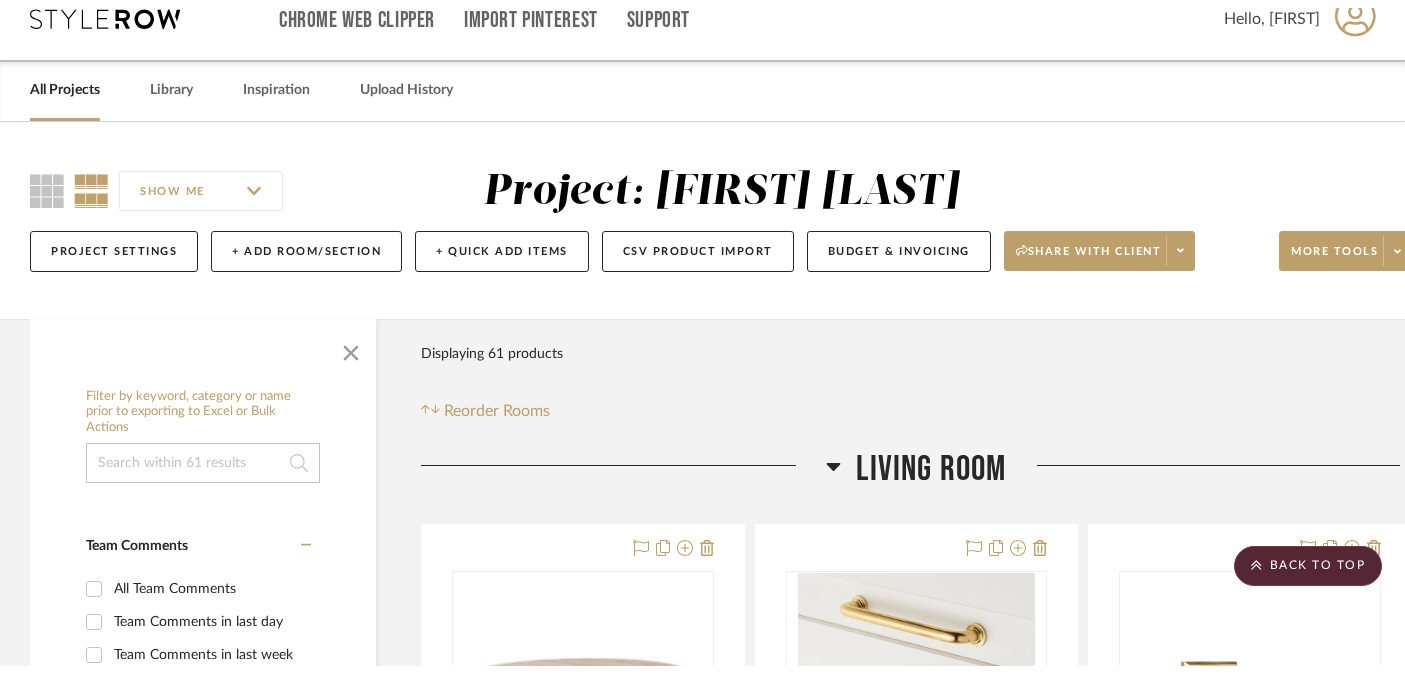 scroll, scrollTop: 0, scrollLeft: 0, axis: both 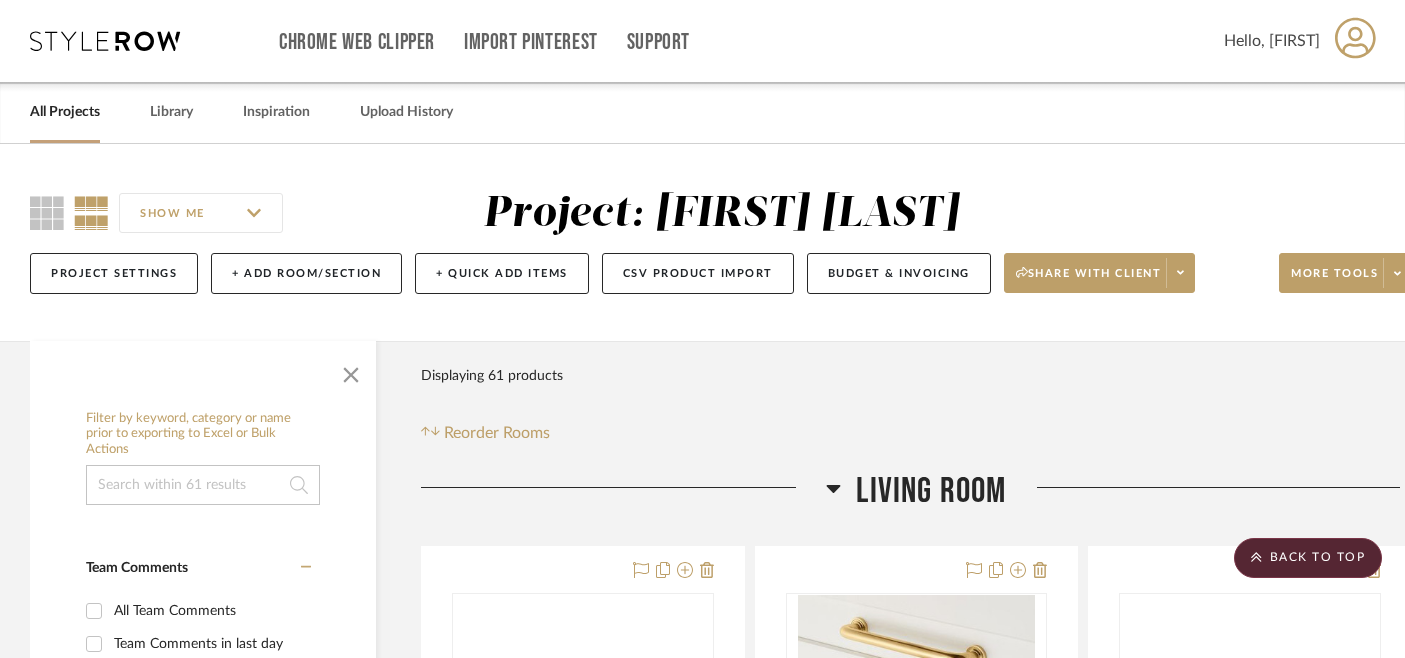 click on "All Projects" at bounding box center (65, 112) 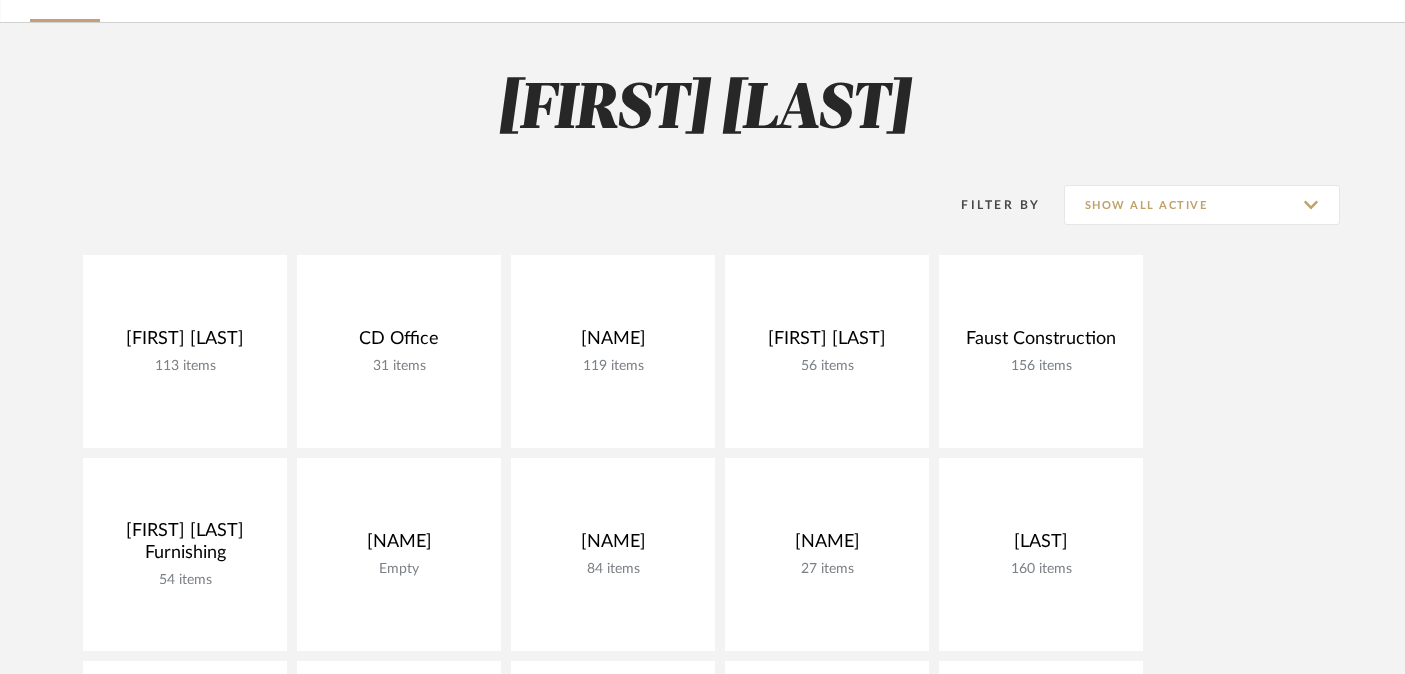 scroll, scrollTop: 261, scrollLeft: 0, axis: vertical 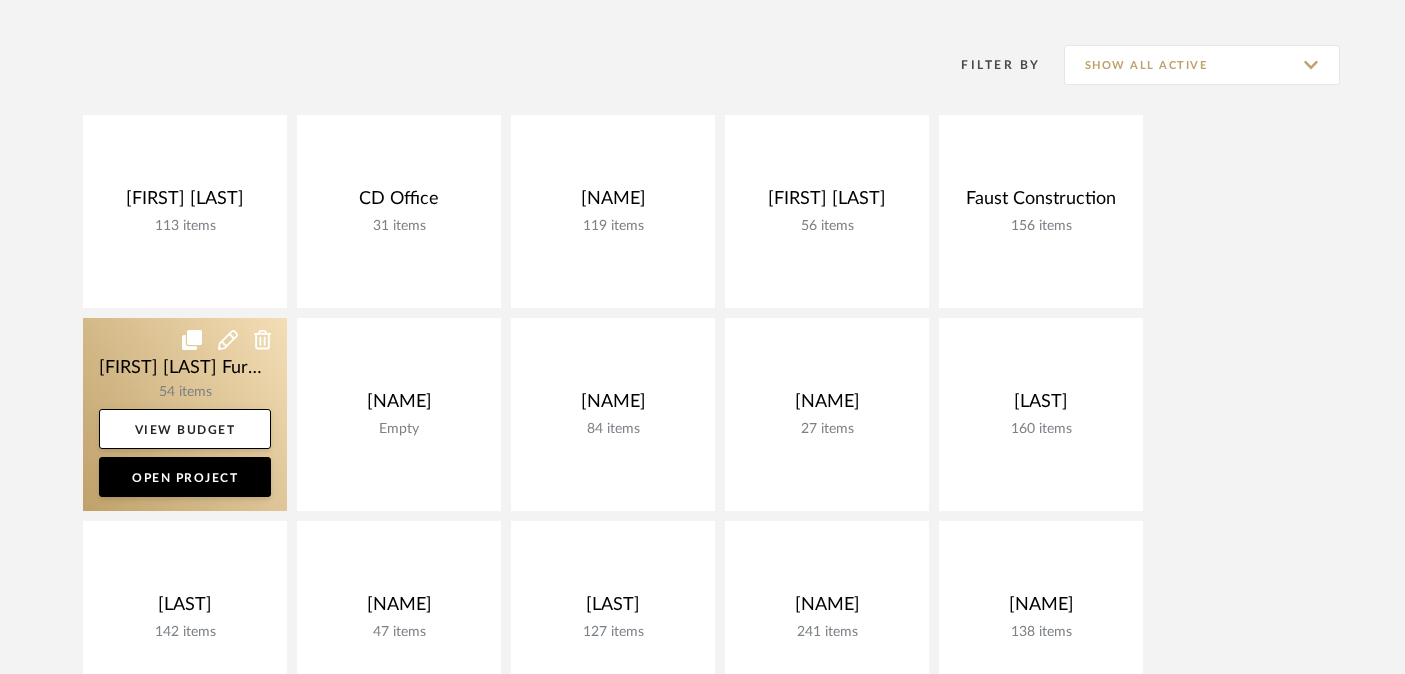 click 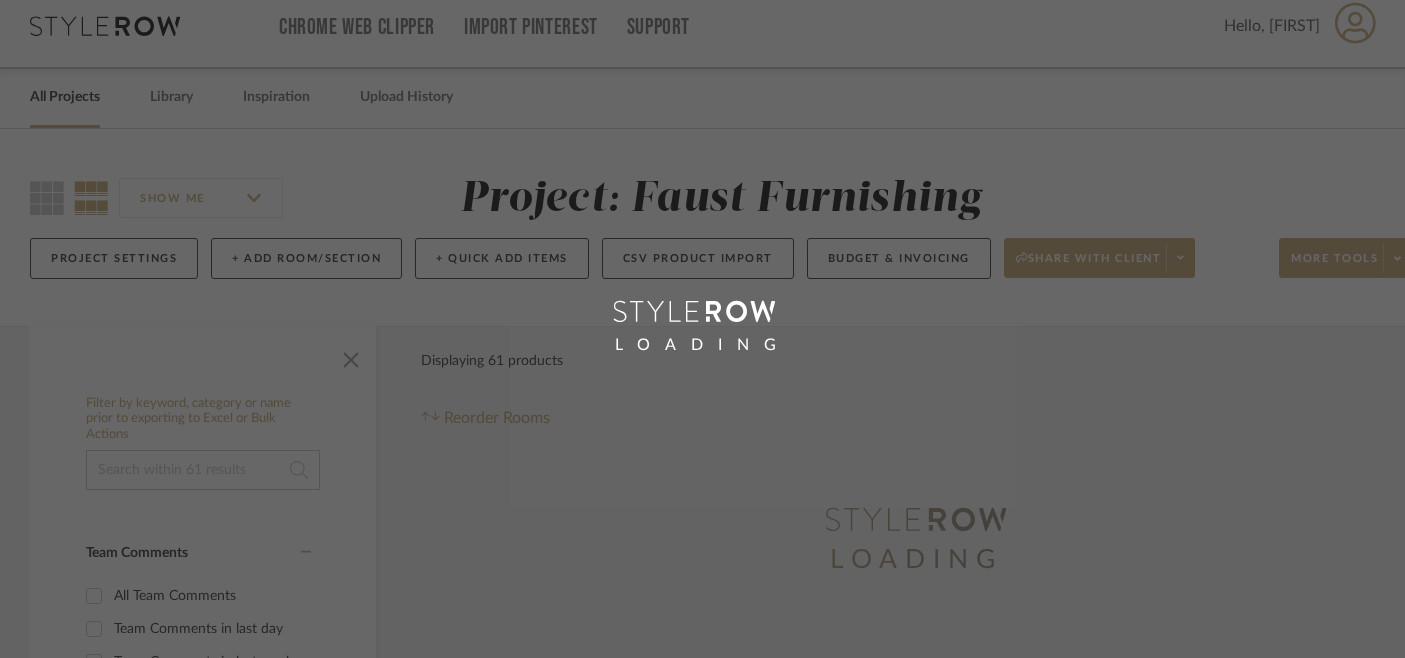 scroll, scrollTop: 0, scrollLeft: 0, axis: both 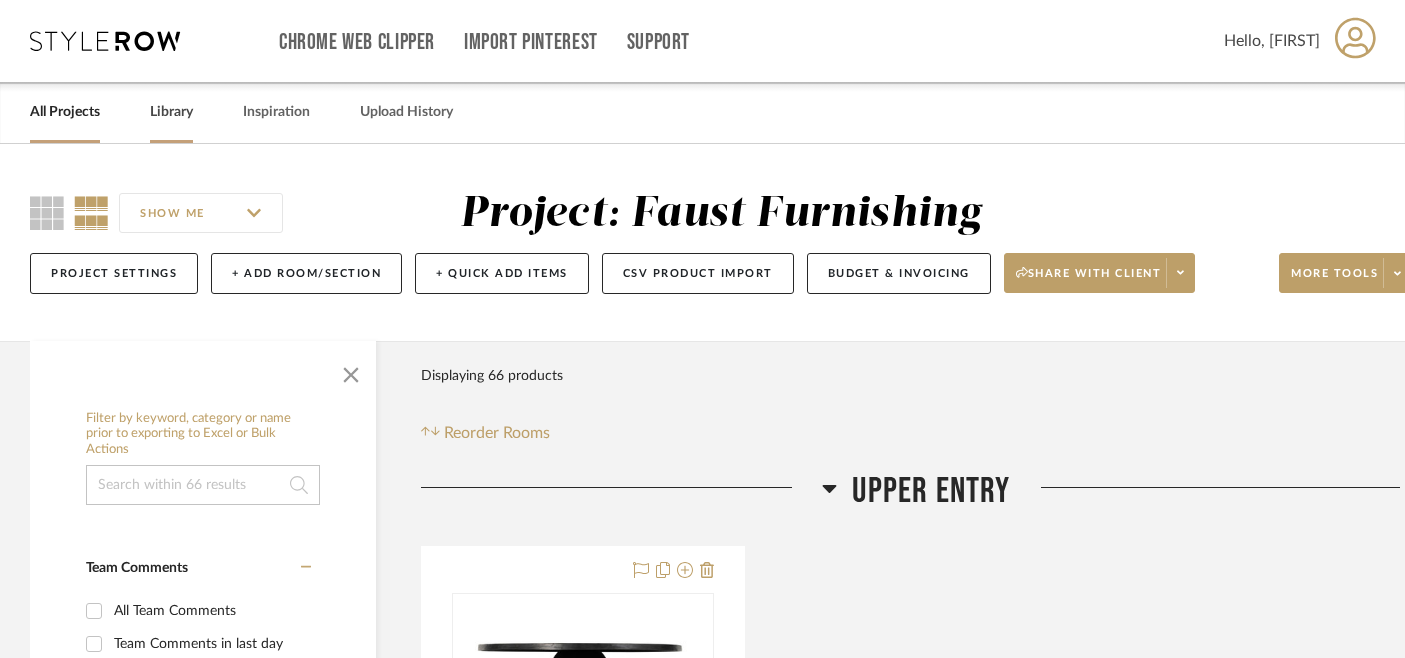 click on "Library" at bounding box center (171, 112) 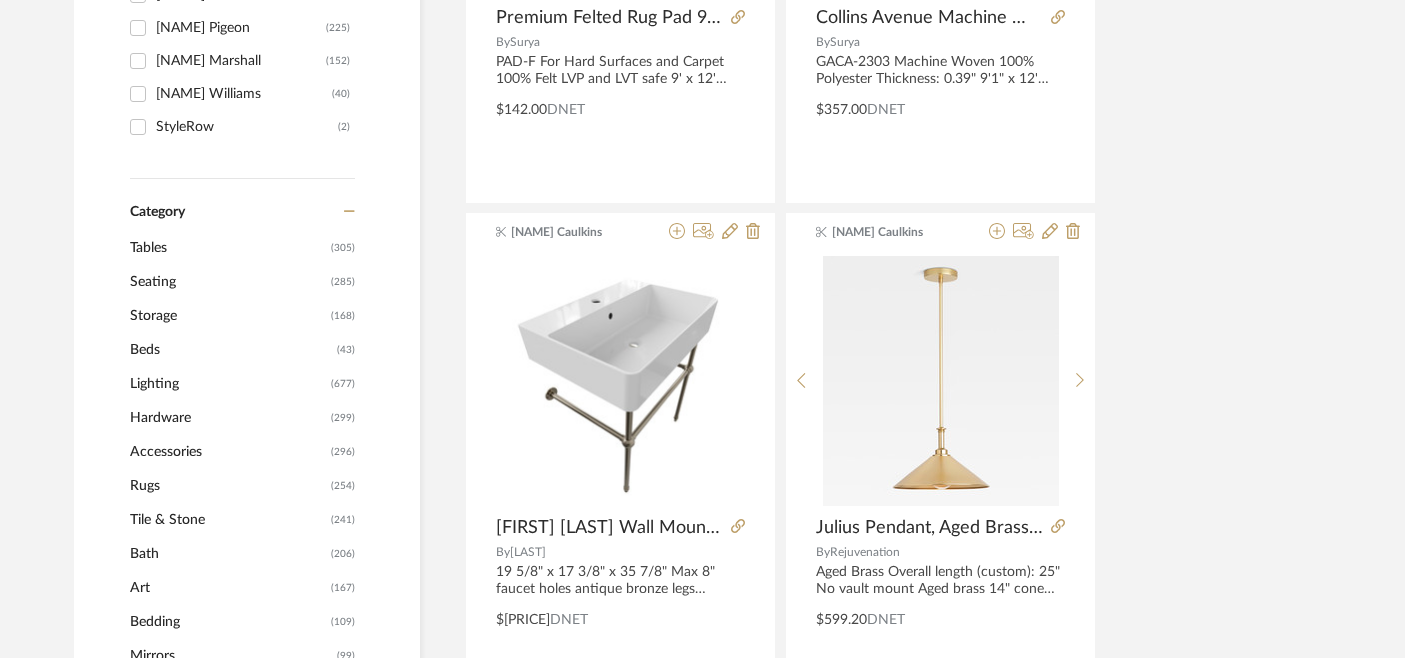 click on "Tables" 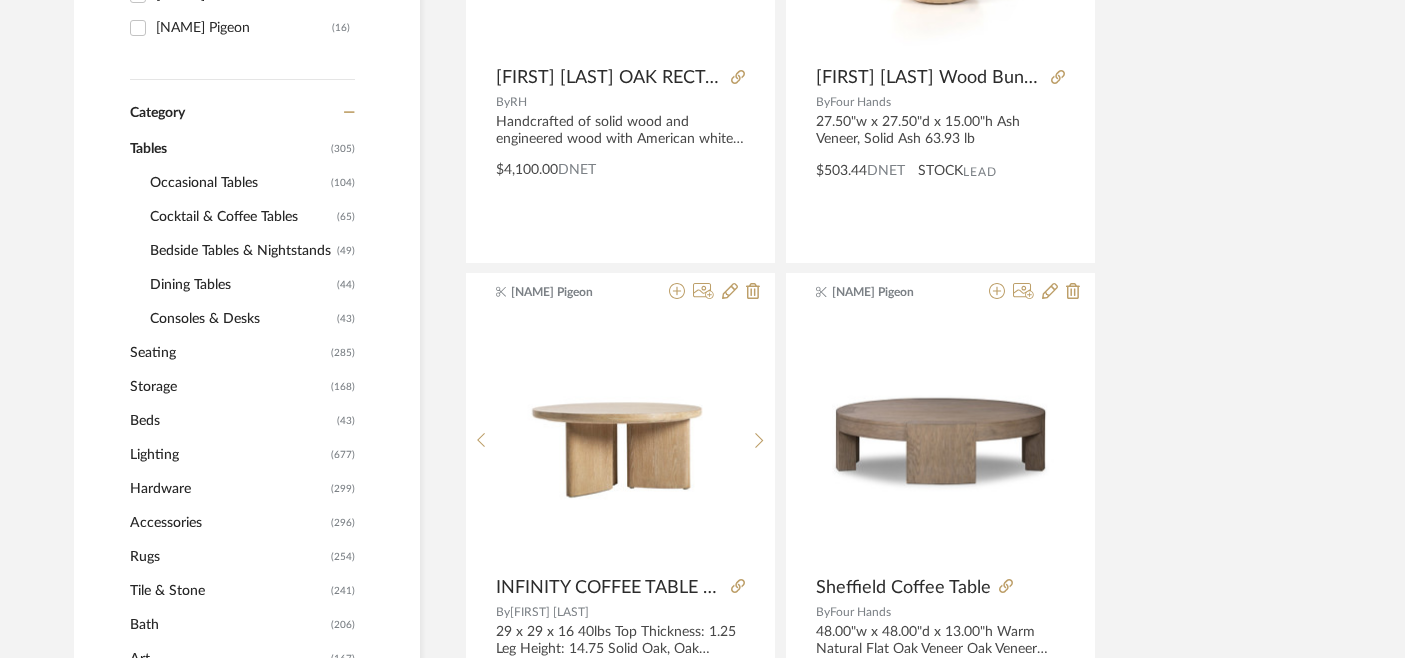 scroll, scrollTop: 677, scrollLeft: 0, axis: vertical 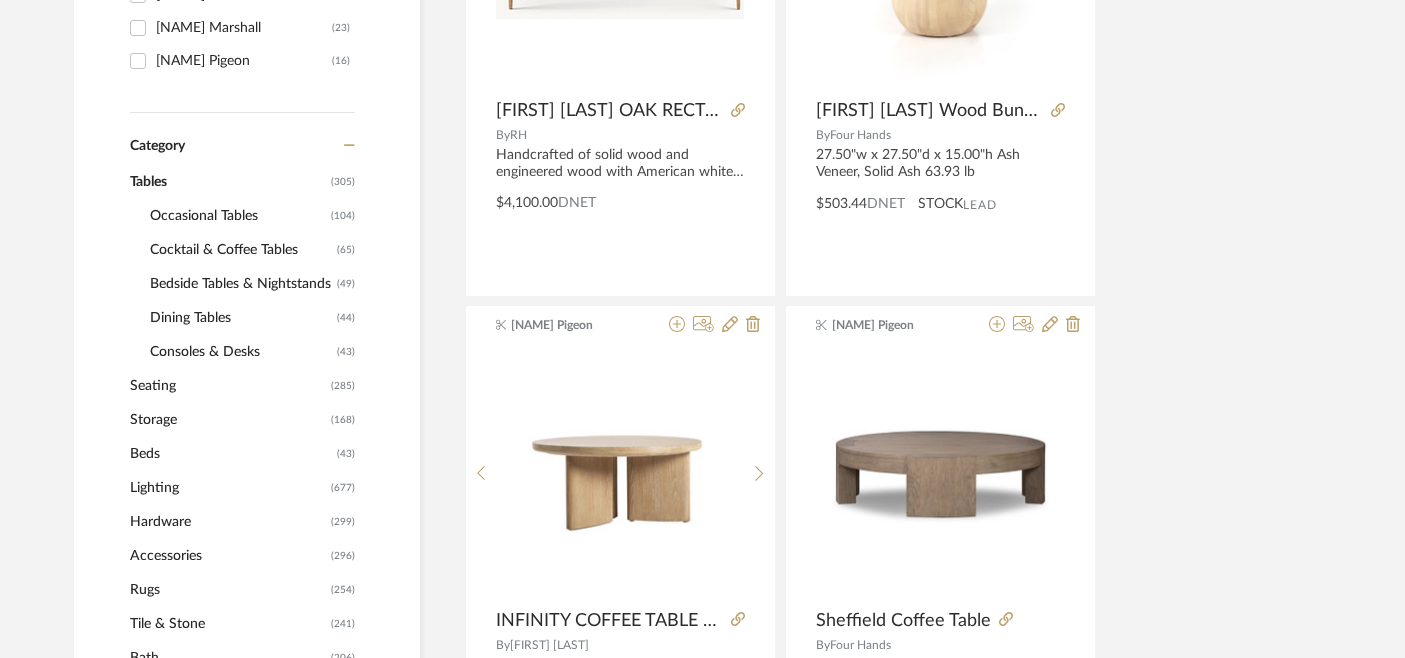 click on "Consoles & Desks" 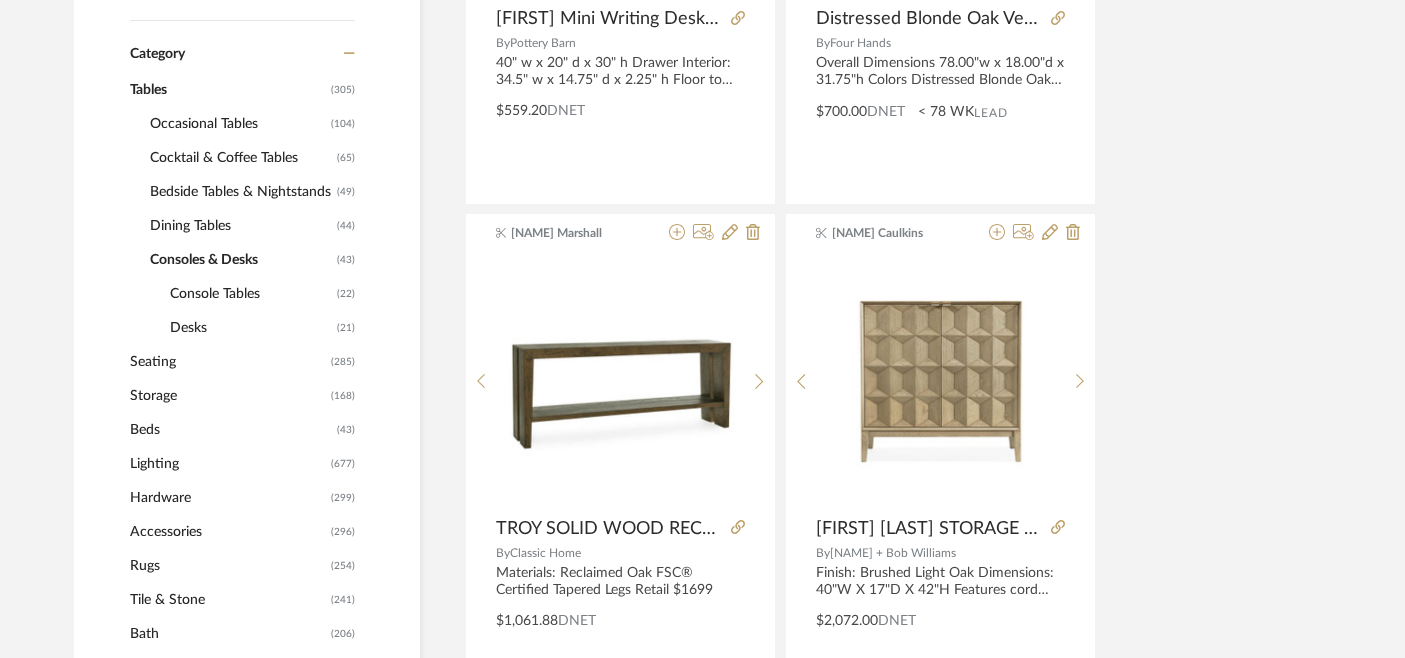 scroll, scrollTop: 843, scrollLeft: 0, axis: vertical 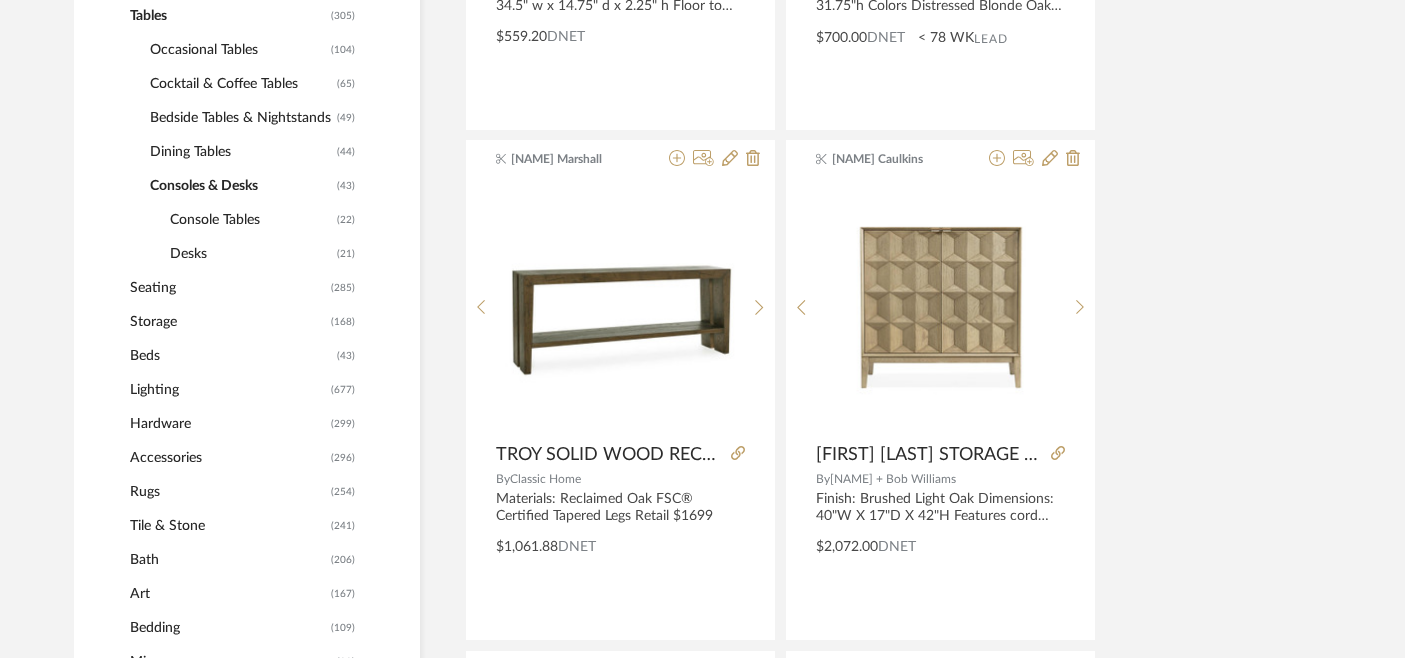 click on "Console Tables" 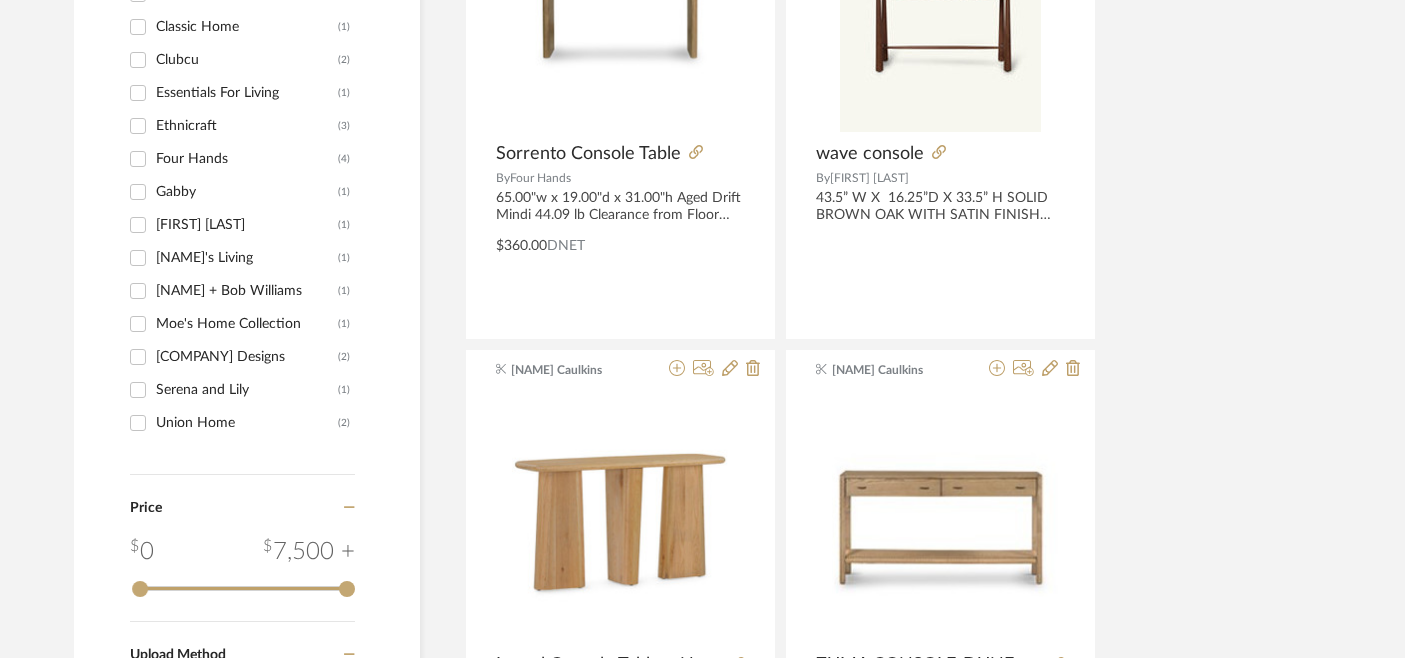 scroll, scrollTop: 2165, scrollLeft: 0, axis: vertical 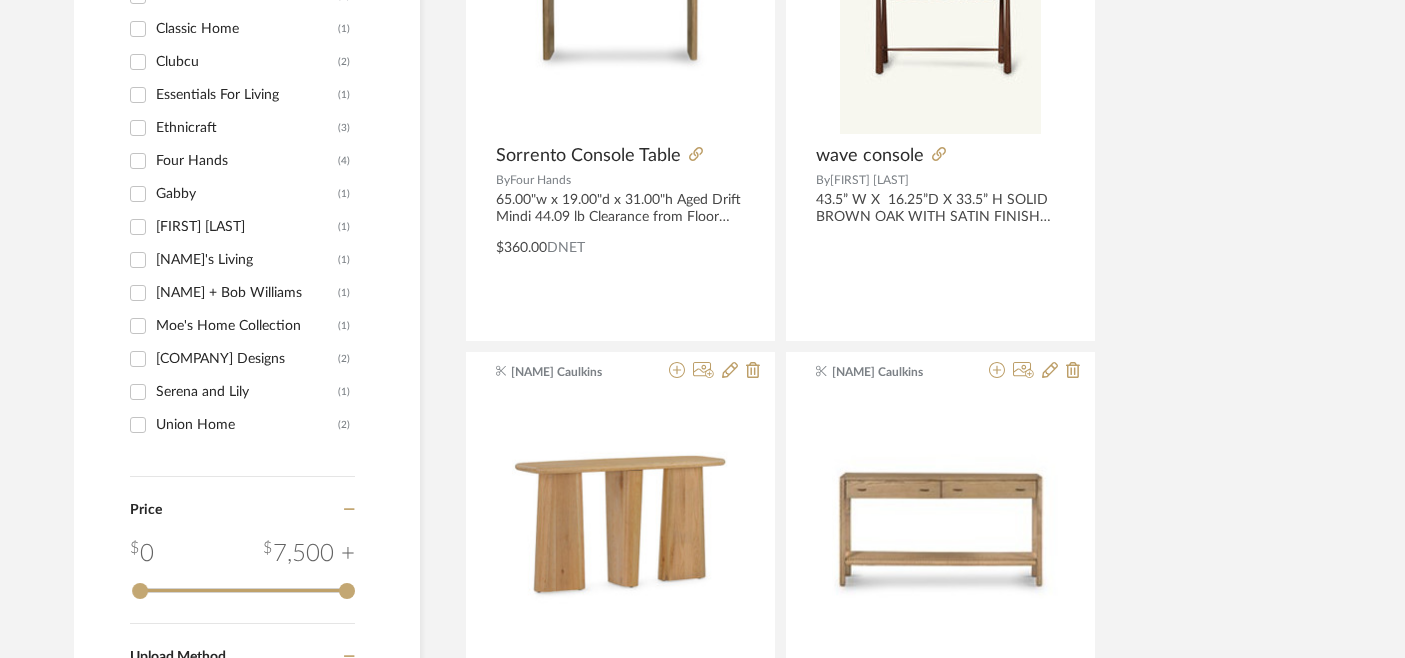 click on "Four Hands  (4)" at bounding box center (138, 161) 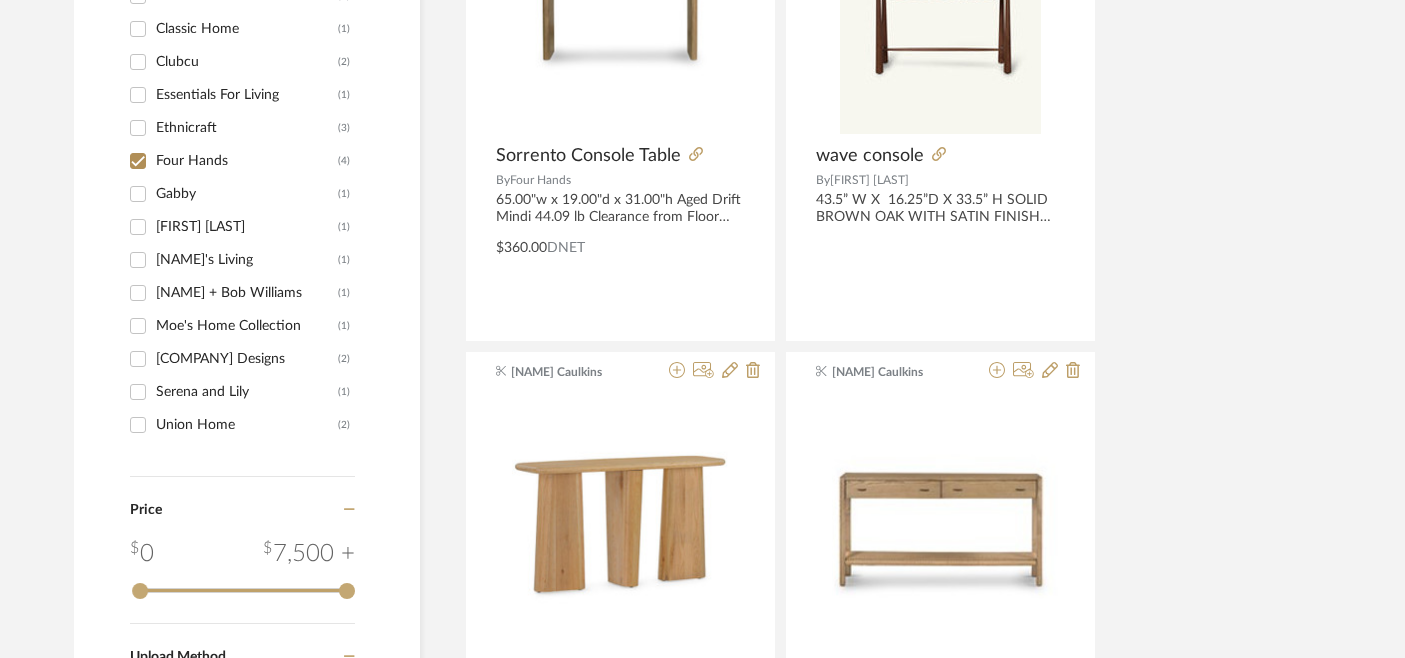 checkbox on "true" 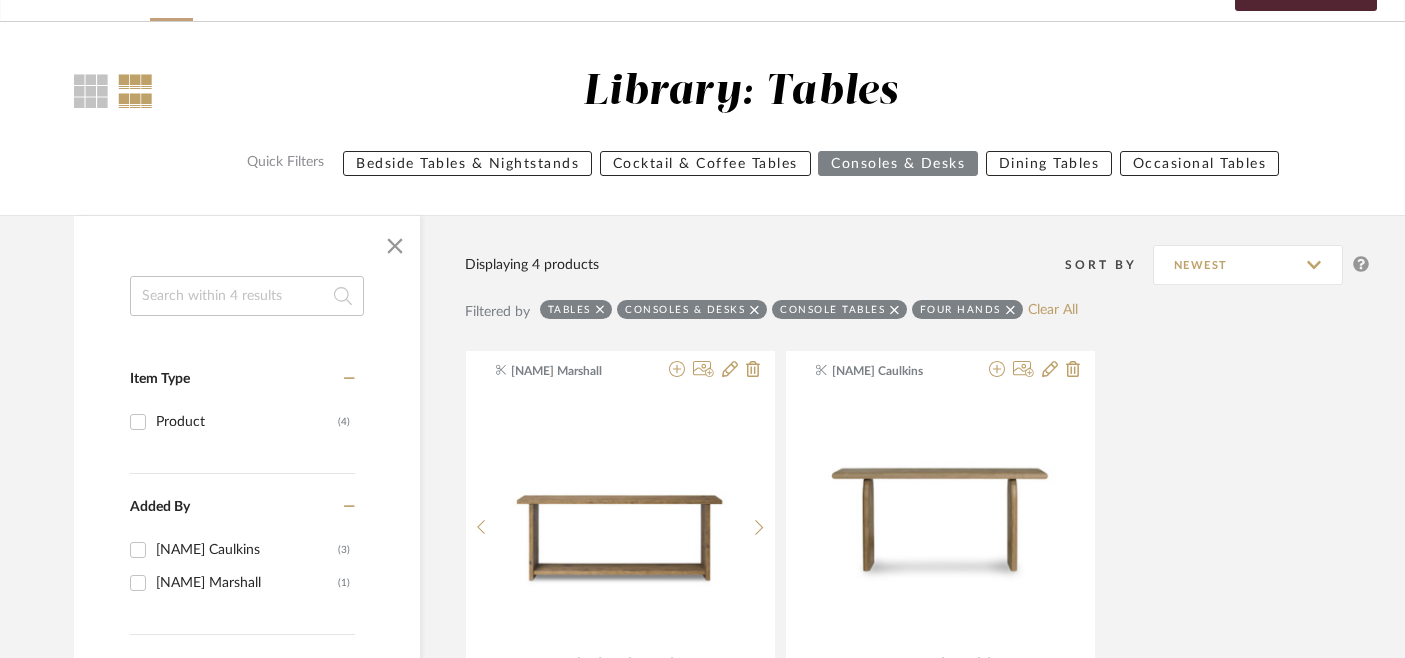 scroll, scrollTop: 0, scrollLeft: 0, axis: both 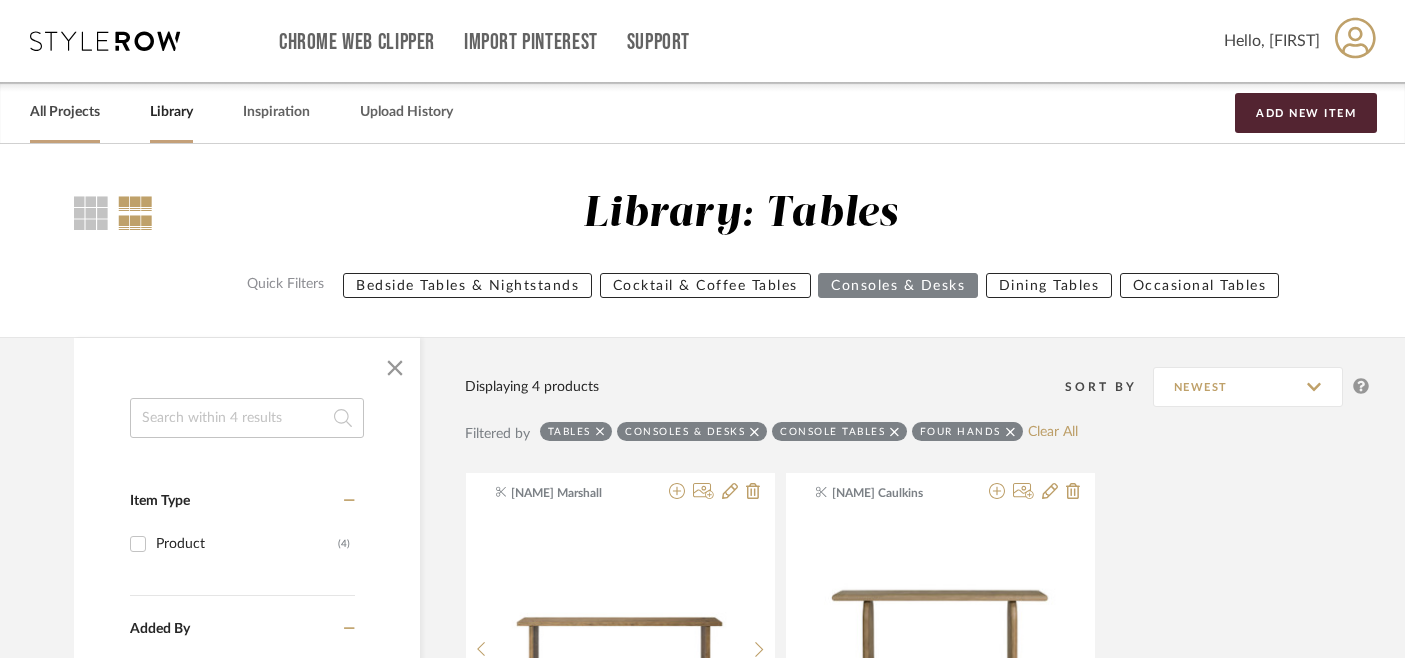 click on "All Projects" at bounding box center [65, 112] 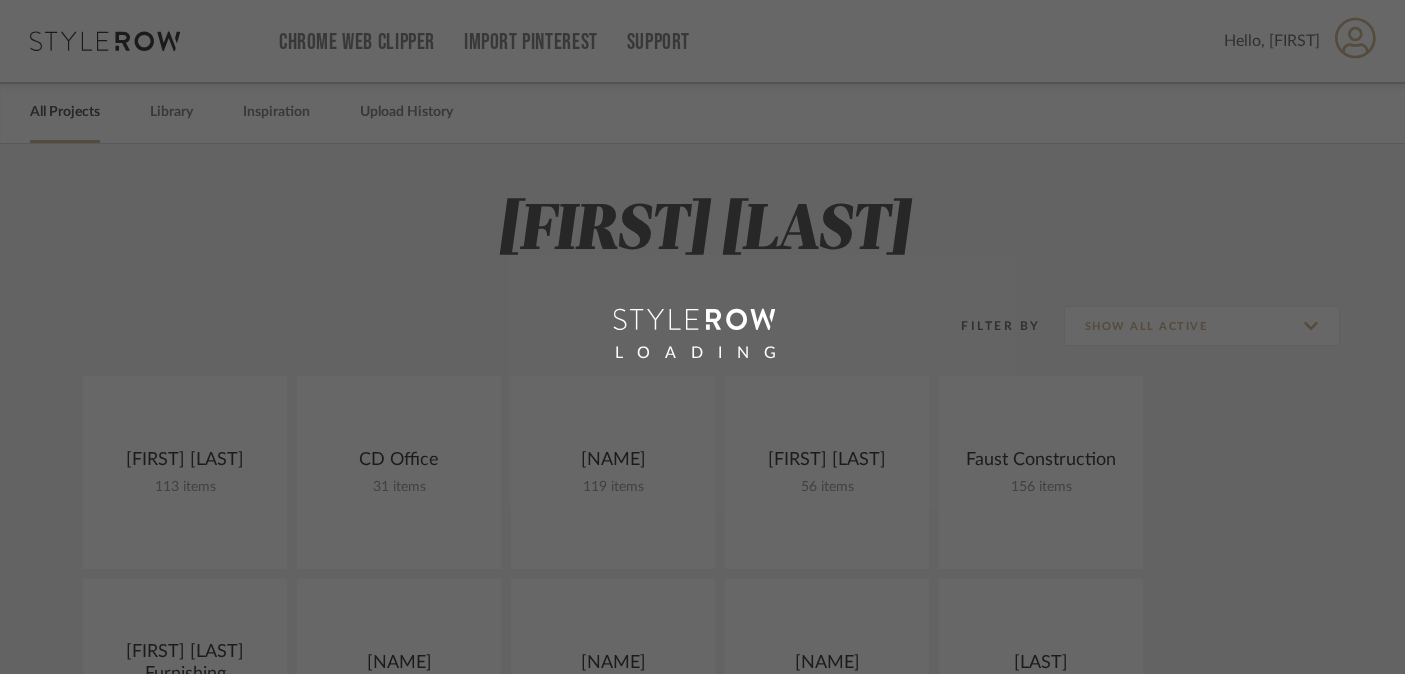 scroll, scrollTop: 491, scrollLeft: 0, axis: vertical 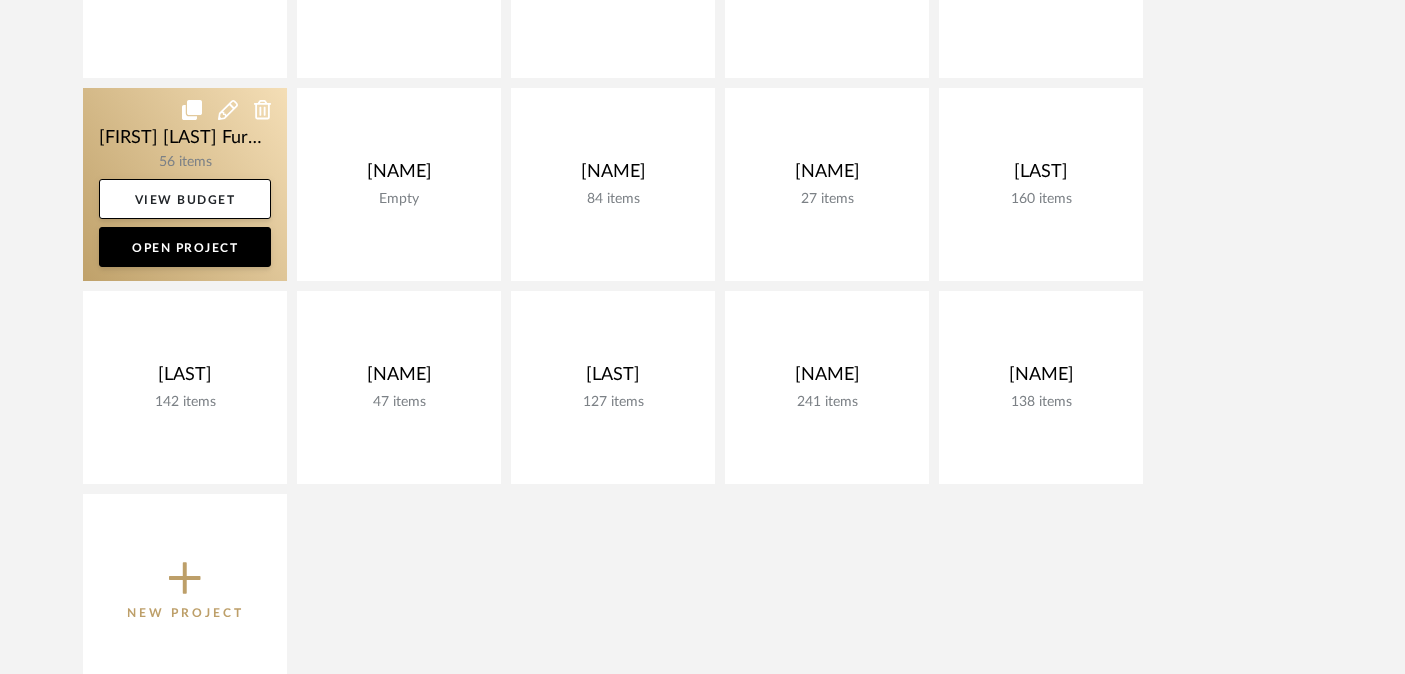 click 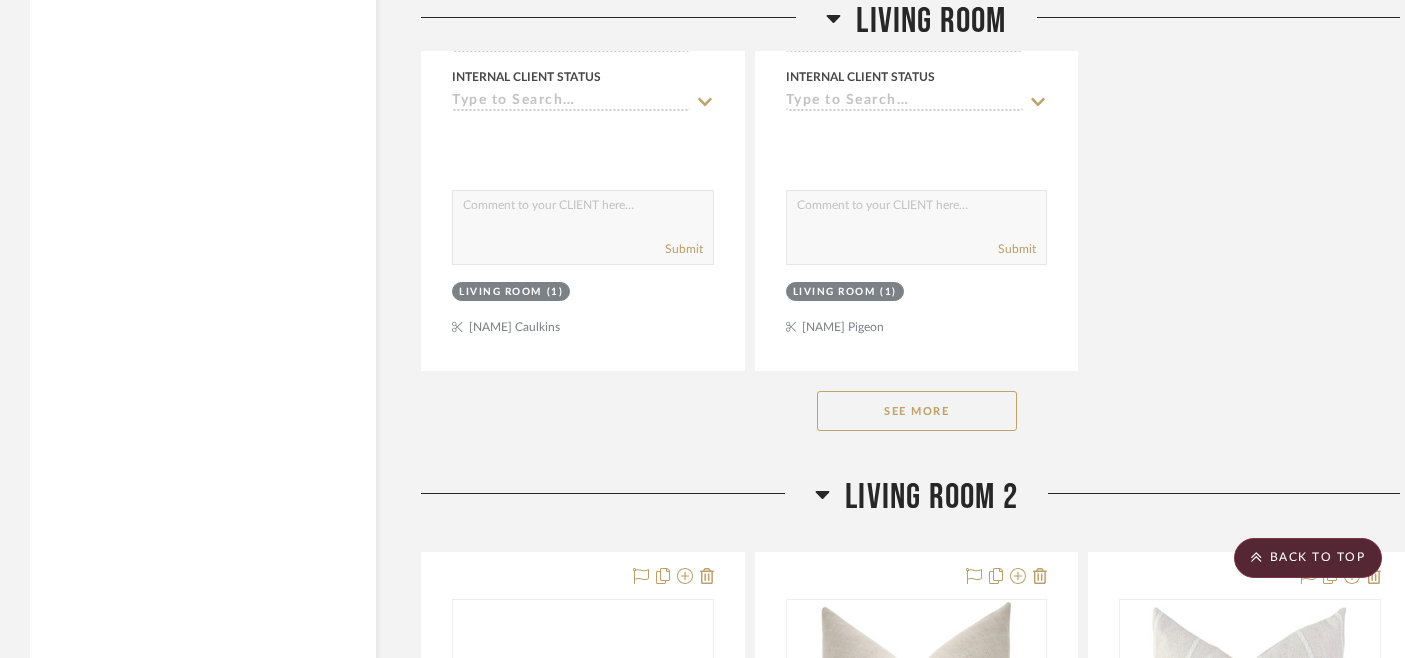 scroll, scrollTop: 4781, scrollLeft: 0, axis: vertical 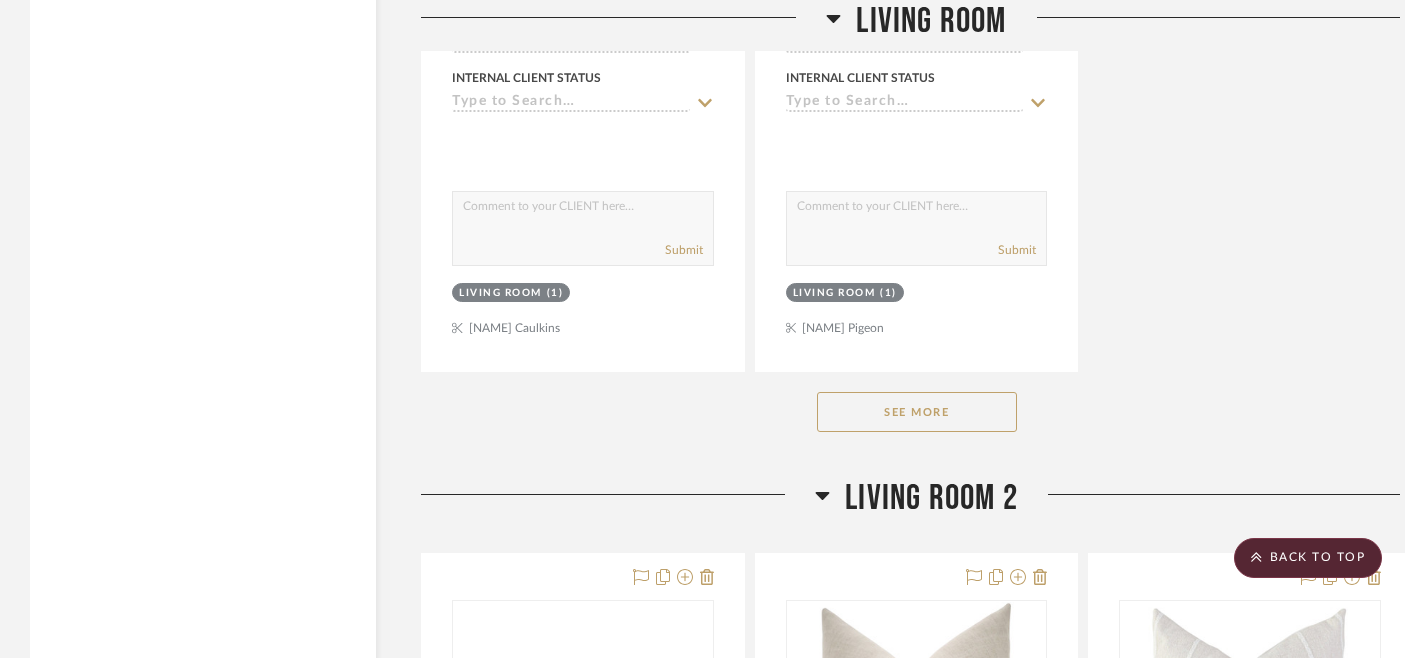 click on "See More" 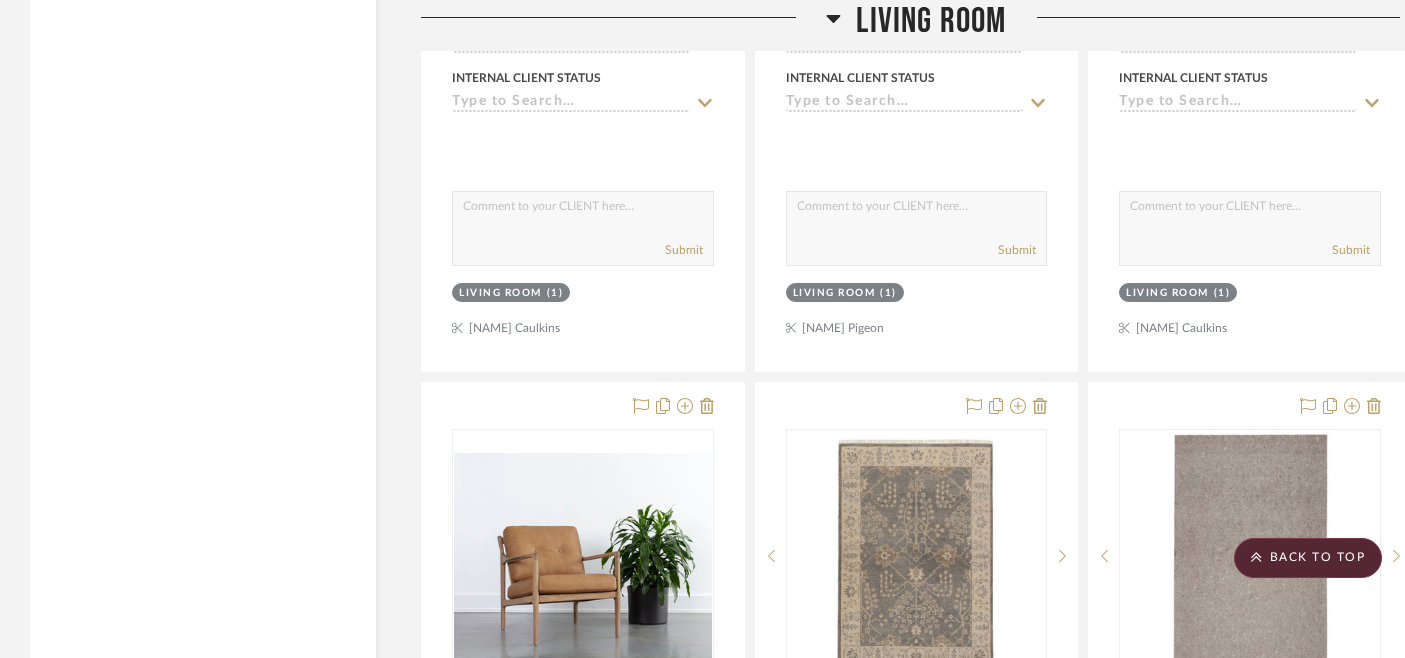 scroll, scrollTop: 4789, scrollLeft: 0, axis: vertical 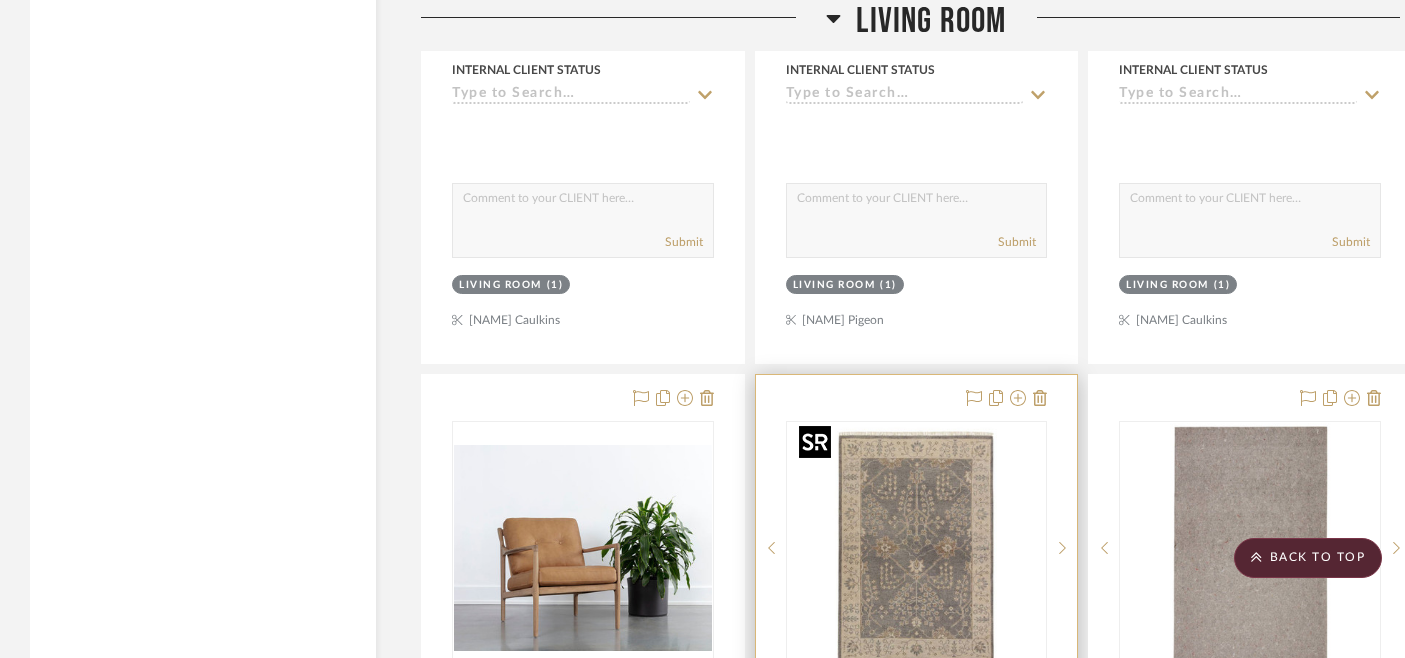 click at bounding box center (0, 0) 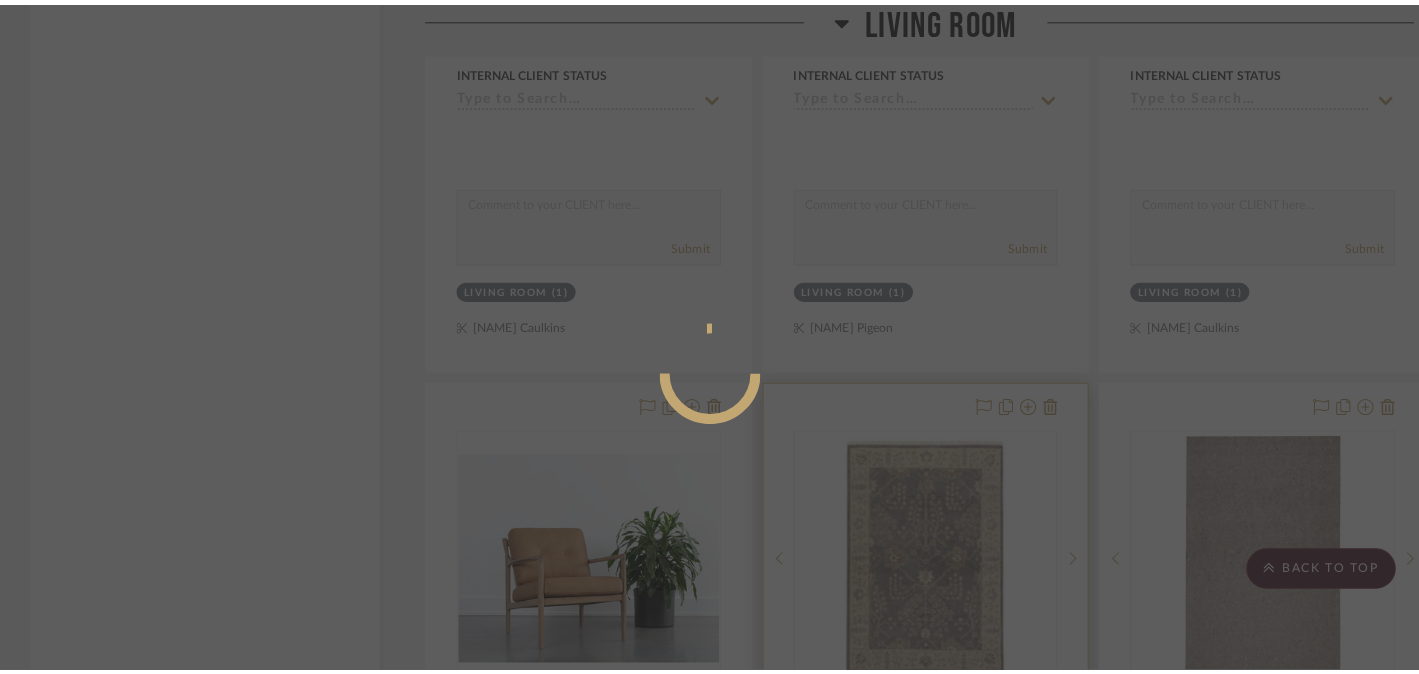 scroll, scrollTop: 0, scrollLeft: 0, axis: both 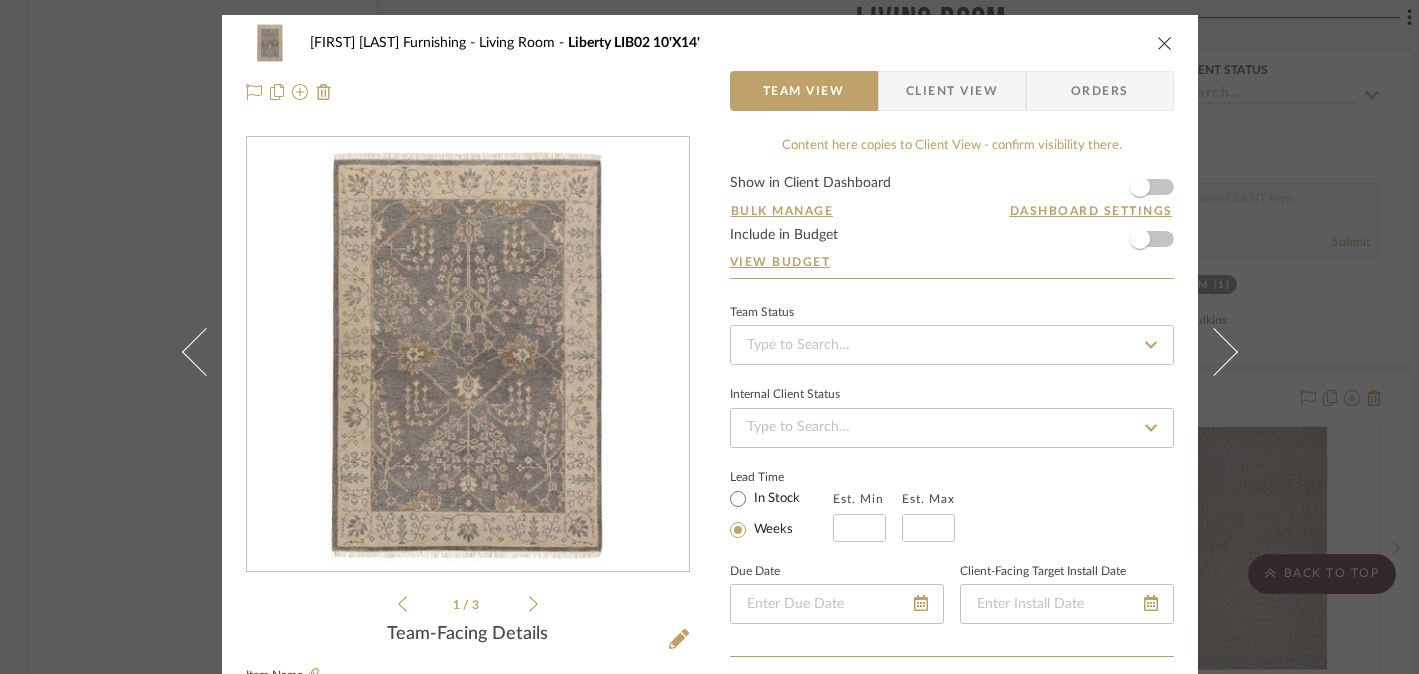click at bounding box center [468, 355] 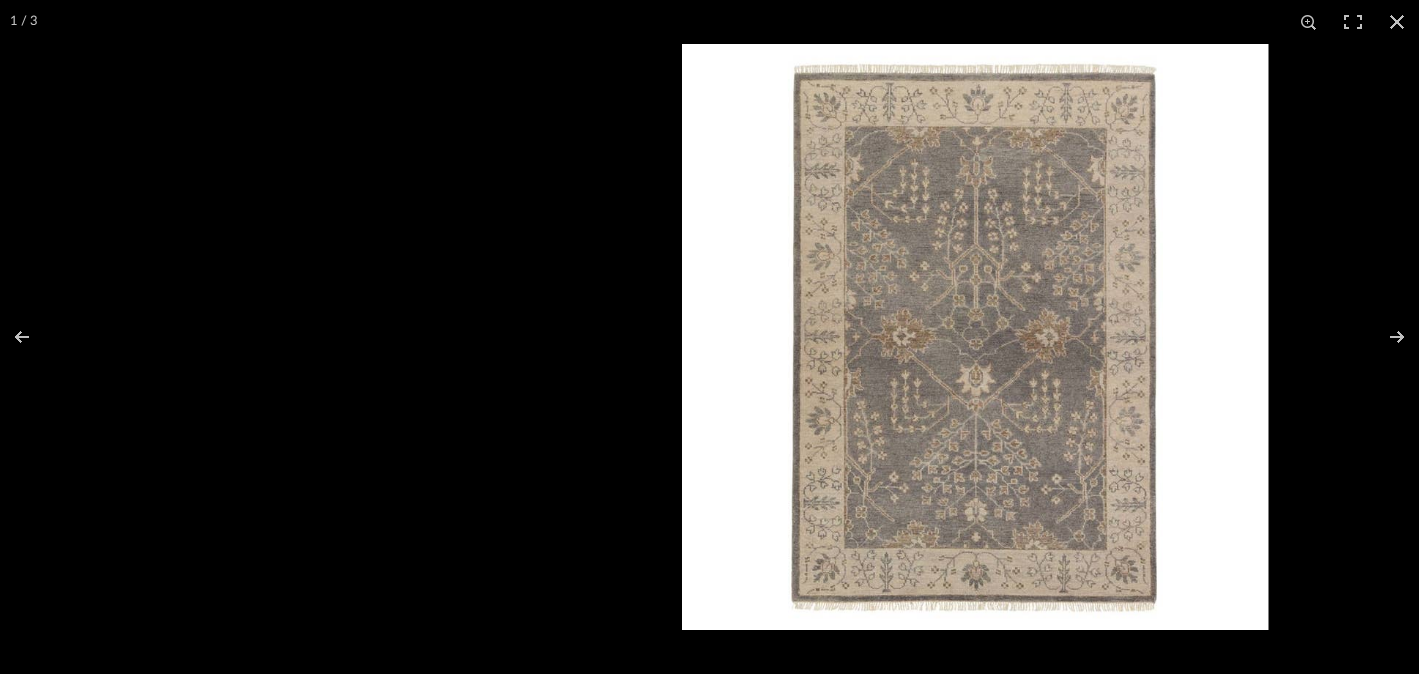 click at bounding box center [975, 337] 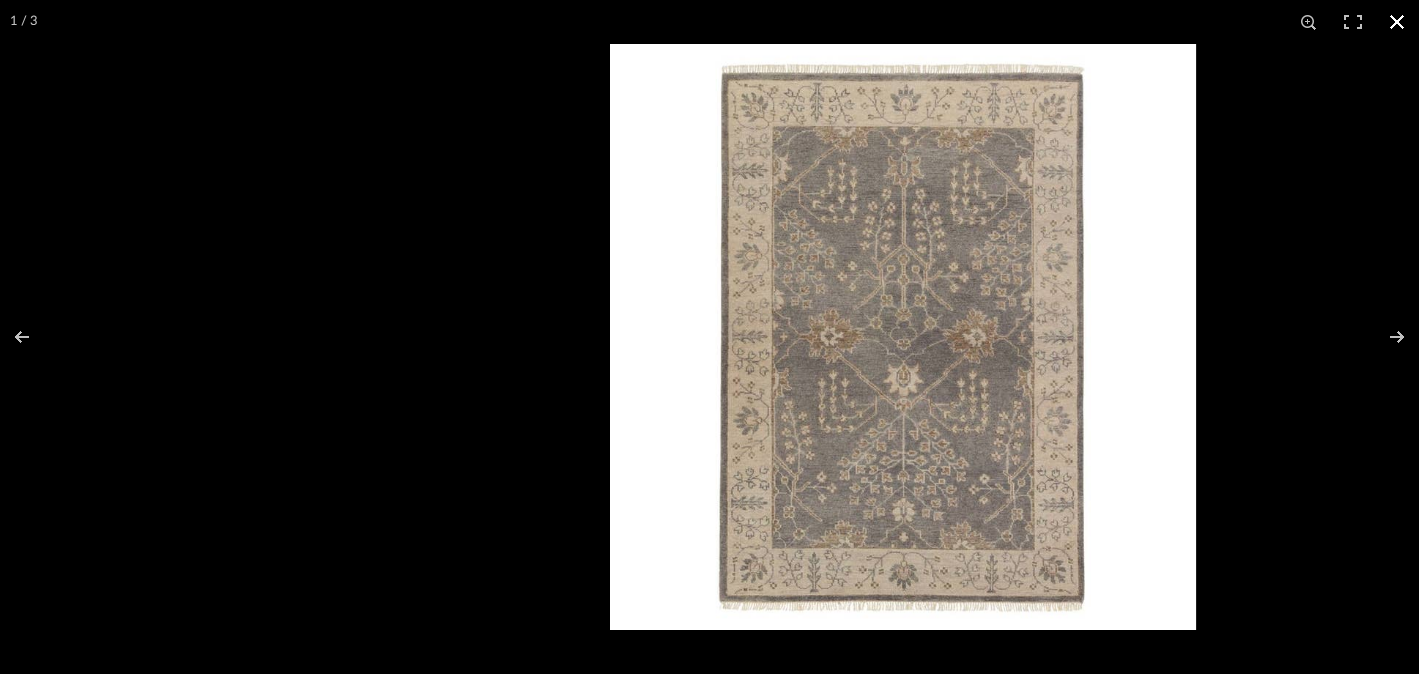 click at bounding box center (1319, 381) 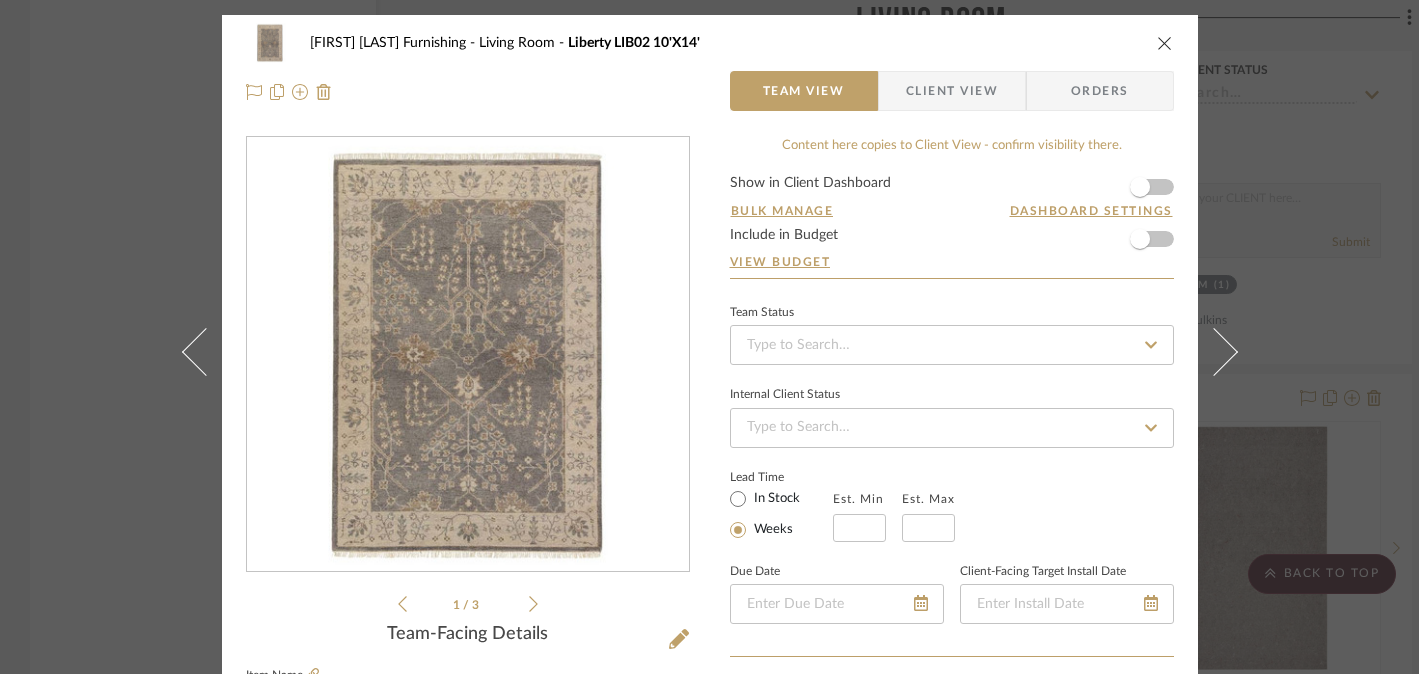 click on "Faust Furnishing Living Room Liberty LIB02 10'X14' Team View Client View Orders 1 / 3  Team-Facing Details   Item Name  Liberty LIB02 10'X14'  Brand  Jaipur Living  Internal Description  LIB02
Hand Knotted
100% Wool
Artisan Made
Kid and Pet Friendly
Thickness (Inches)
1/2"
SKU
RUG147744
Retail $6510  Dimensions   Product Specifications   Reference Price   Reference Price Type  DNET  Item Costs   View Budget   Markup %  (Use "-X%" to discount) 30%  Unit Cost  $3,910.00  Cost Type  DNET  Client Unit Price  $5,083.00  Quantity  1  Unit Type  Each  Subtotal   $5,083.00   Tax %  0%  Total Tax   $0.00   Shipping Cost  $0.00  Ship. Markup %  0% Taxable  Total Shipping   $0.00  Total Client Price  $5,083.00  Your Cost  $3,910.00  Your Margin  $1,173.00  Content here copies to Client View - confirm visibility there.  Show in Client Dashboard  Bulk Manage Dashboard Settings  Include in Budget   View Budget  Team Status Internal Client Status  Lead Time  In Stock Weeks  Est. Min   Est. Max   Due Date  Tasks / To-Dos /" at bounding box center (709, 337) 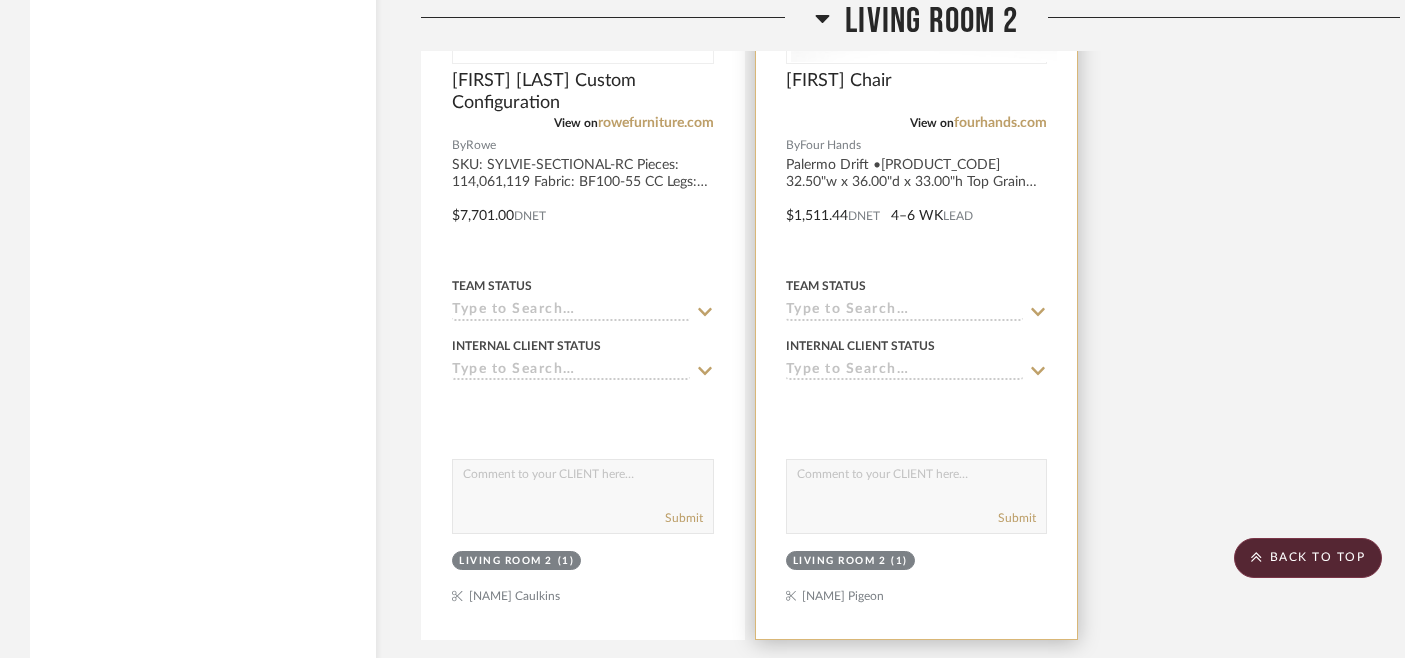 scroll, scrollTop: 8412, scrollLeft: 0, axis: vertical 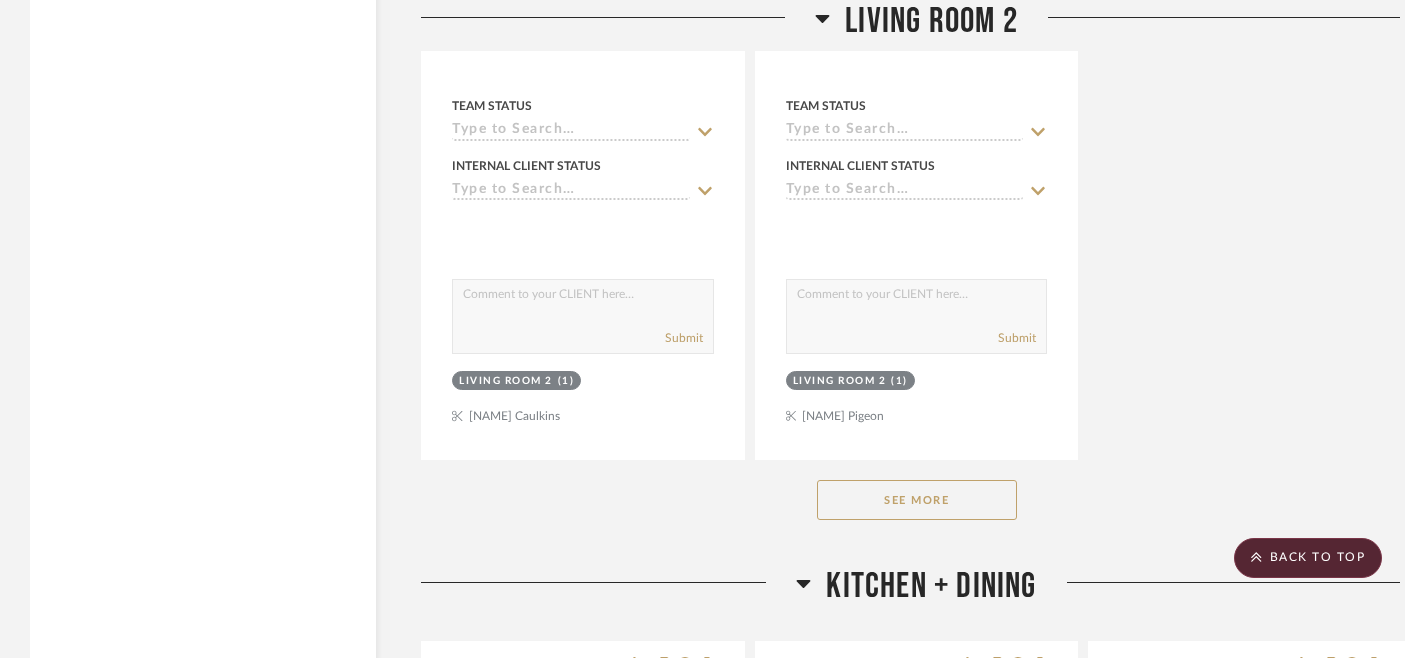 click on "See More" 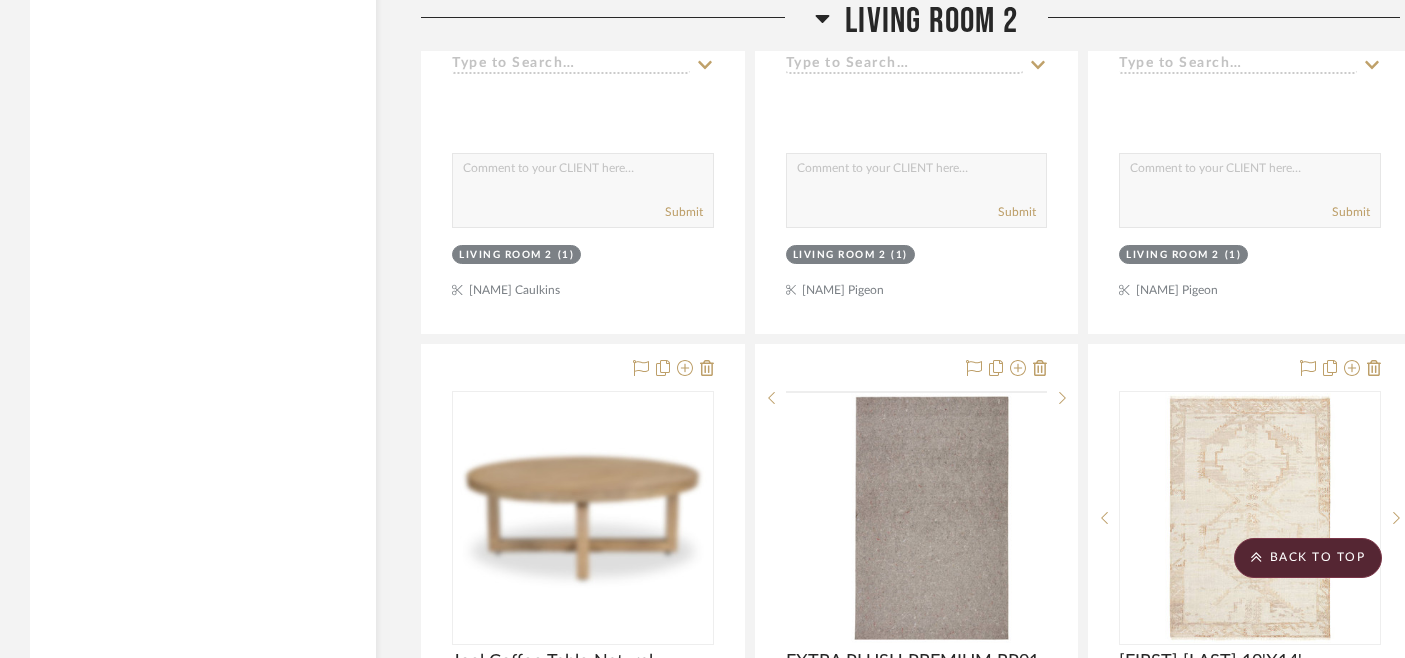 scroll, scrollTop: 8602, scrollLeft: 0, axis: vertical 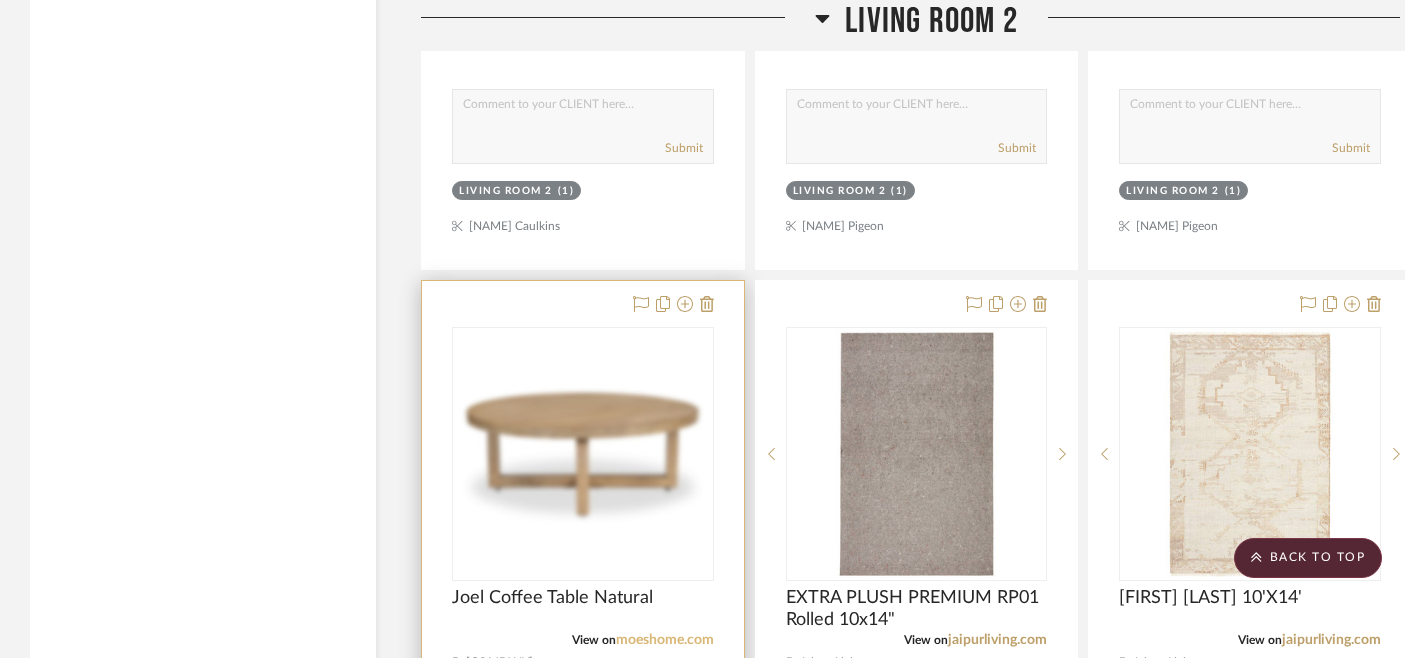 click on "moeshome.com" at bounding box center (665, 640) 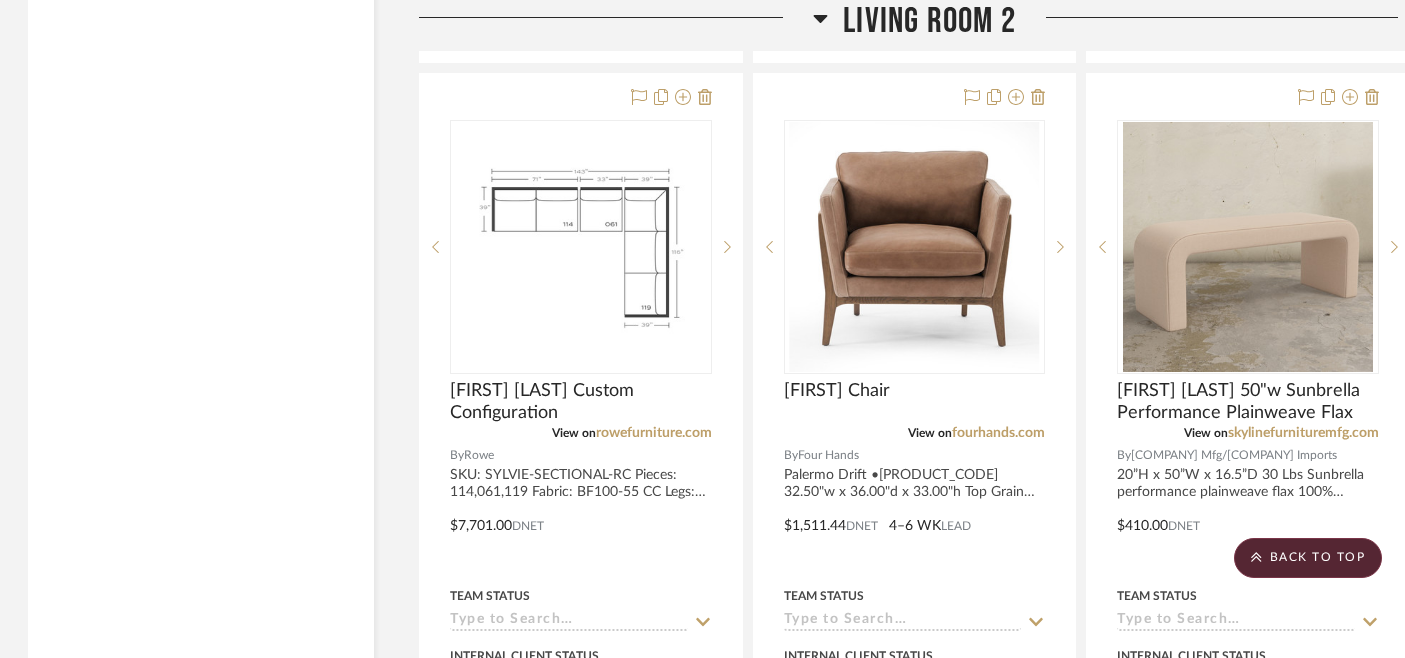 scroll, scrollTop: 7925, scrollLeft: 2, axis: both 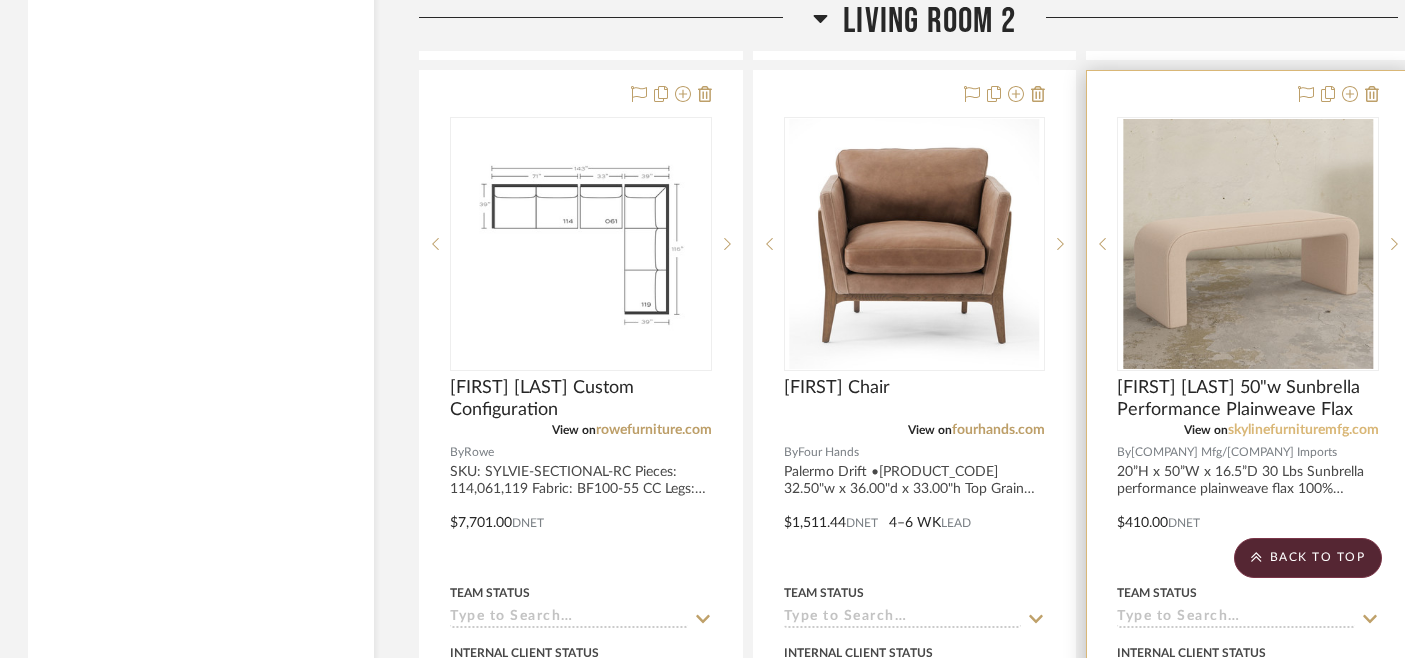 click on "skylinefurnituremfg.com" at bounding box center [1303, 430] 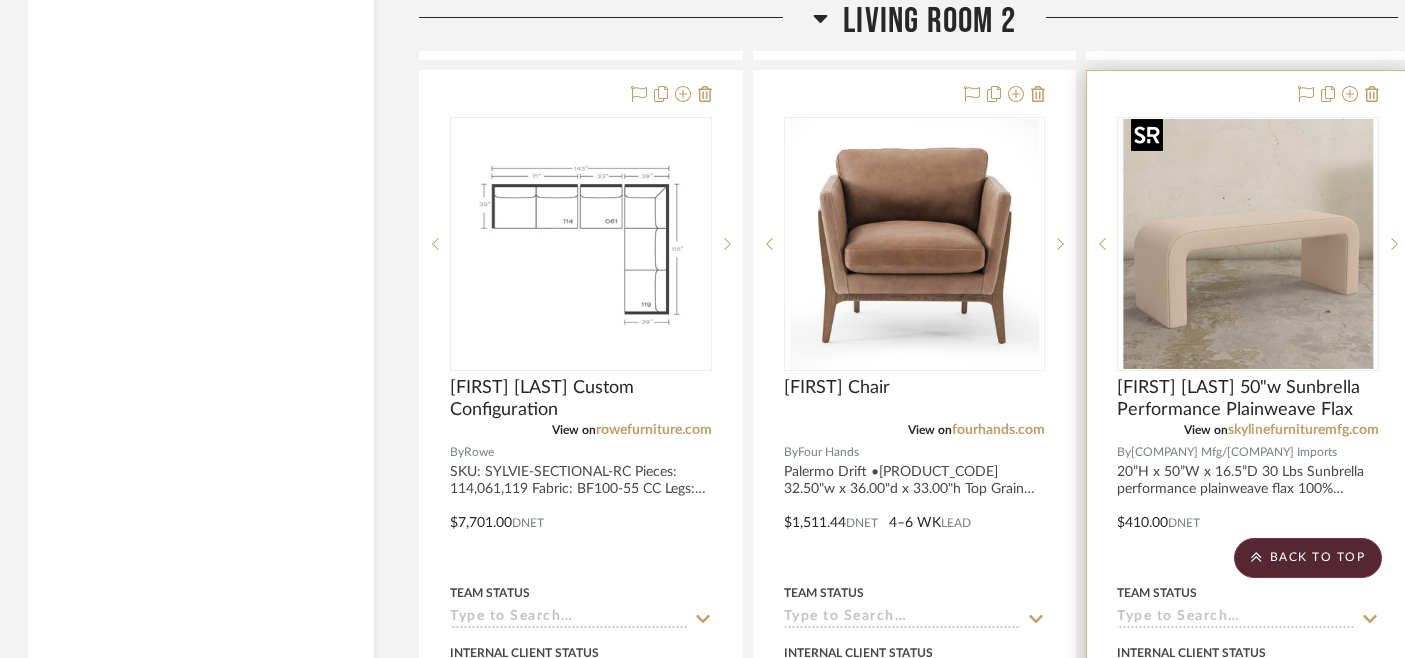 click at bounding box center (1248, 244) 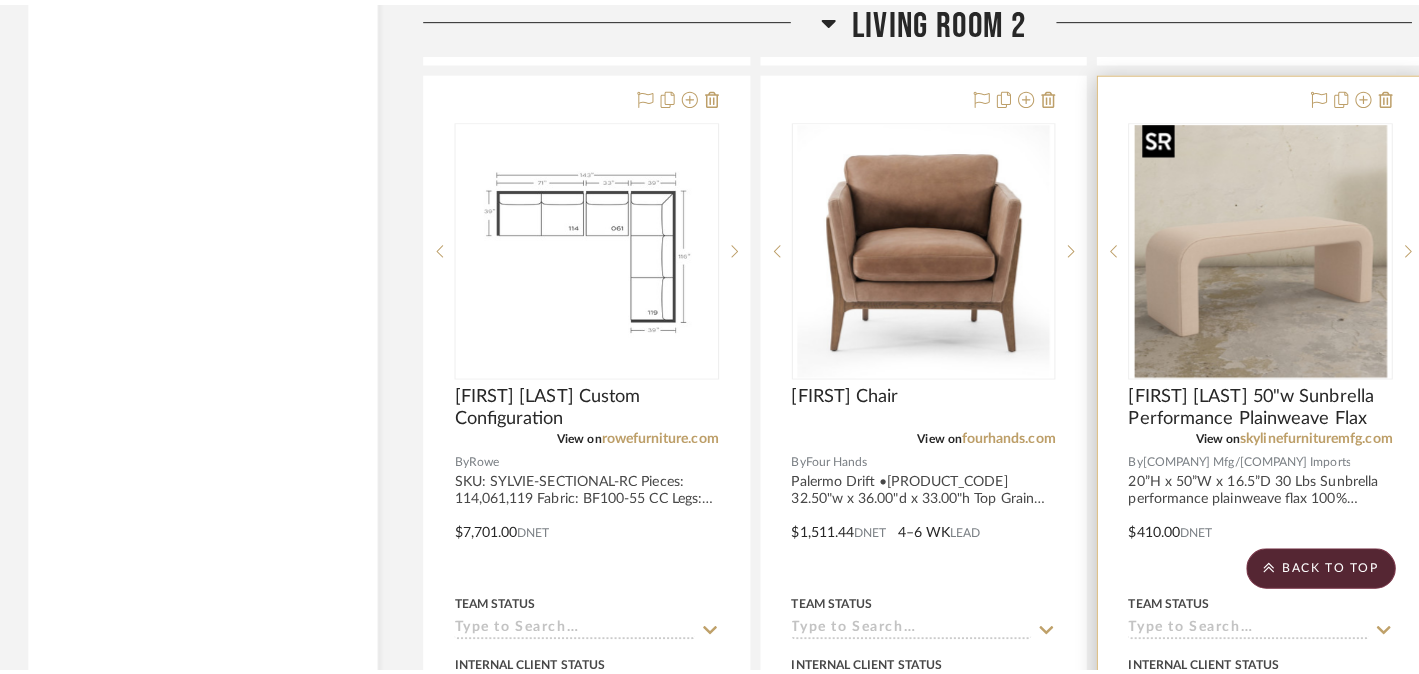 scroll, scrollTop: 0, scrollLeft: 0, axis: both 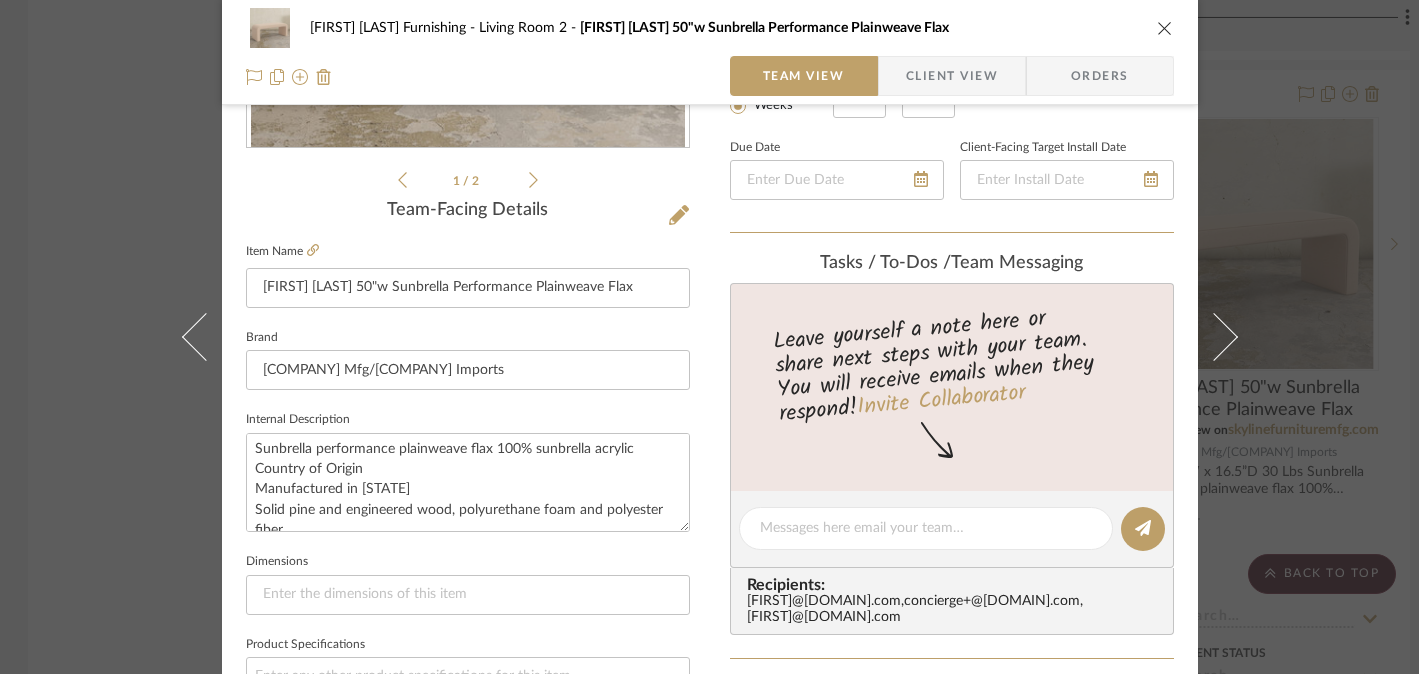 click on "Faust Furnishing Living Room 2 Norm Bench 50"w Sunbrella Performance Plainweave Flax Team View Client View Orders 1 / 2  Team-Facing Details   Item Name  Norm Bench 50"w Sunbrella Performance Plainweave Flax  Brand  [COMPANY] Mfg/[COMPANY] Imports  Internal Description  20”H x 50”W x 16.5”D
30 Lbs
Sunbrella performance plainweave flax 100% sunbrella acrylic
Country of Origin
Manufactured in Illinois
Solid pine and engineered wood, polyurethane foam and polyester fiber
Retail $850  Dimensions   Product Specifications   Reference Price   Reference Price Type  DNET  Item Costs   View Budget   Markup %  (Use "-X%" to discount) 30%  Unit Cost  $410.00  Cost Type  DNET  Client Unit Price  $533.00  Quantity  1  Unit Type  Each  Subtotal   $533.00   Tax %  0%  Total Tax   $0.00   Shipping Cost  $0.00  Ship. Markup %  0% Taxable  Total Shipping   $0.00  Total Client Price  $533.00  Your Cost  $410.00  Your Margin  $123.00  Content here copies to Client View - confirm visibility there. Bulk Manage In Stock" at bounding box center (709, 337) 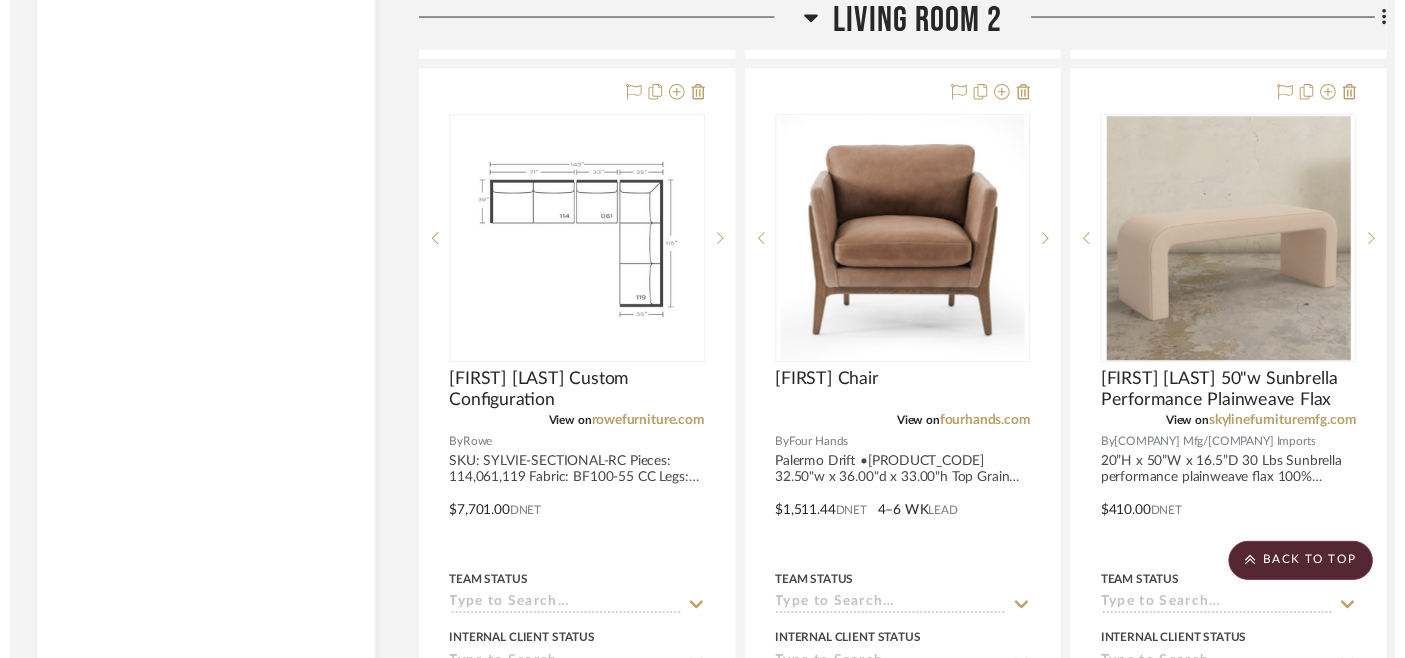 scroll, scrollTop: 7925, scrollLeft: 2, axis: both 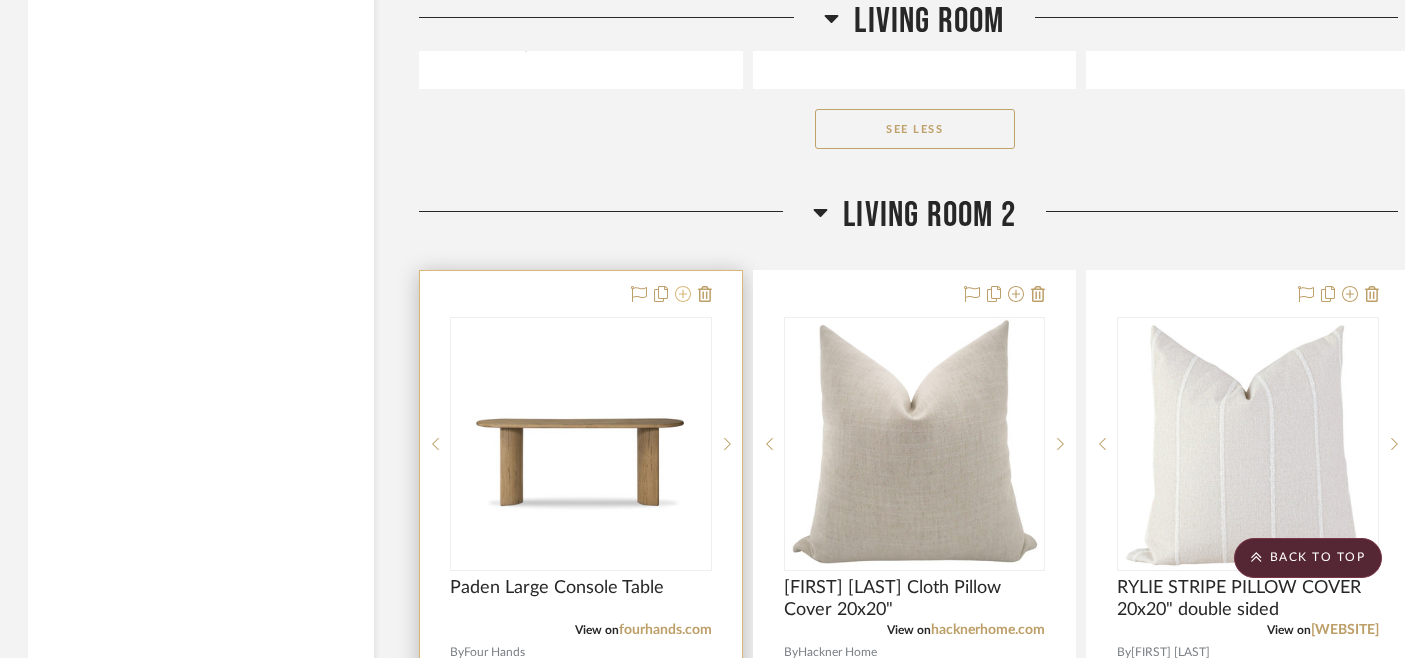 click 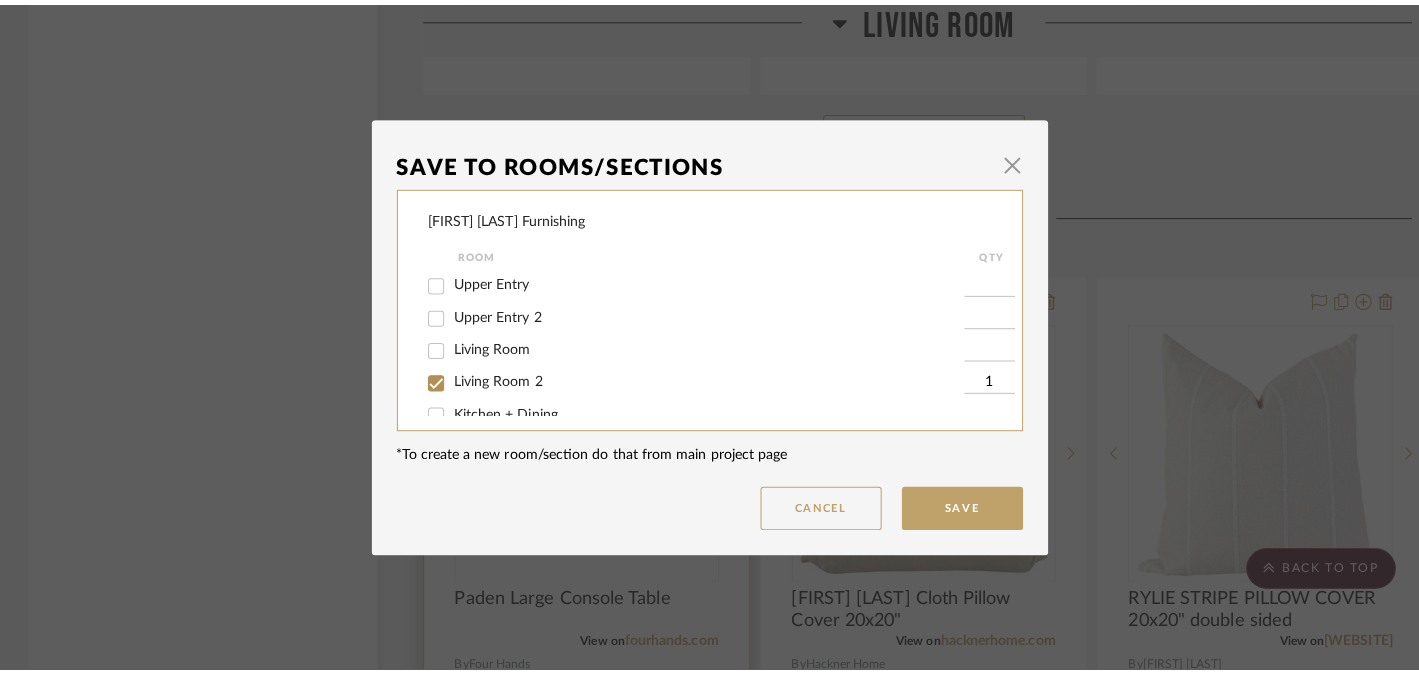 scroll, scrollTop: 0, scrollLeft: 0, axis: both 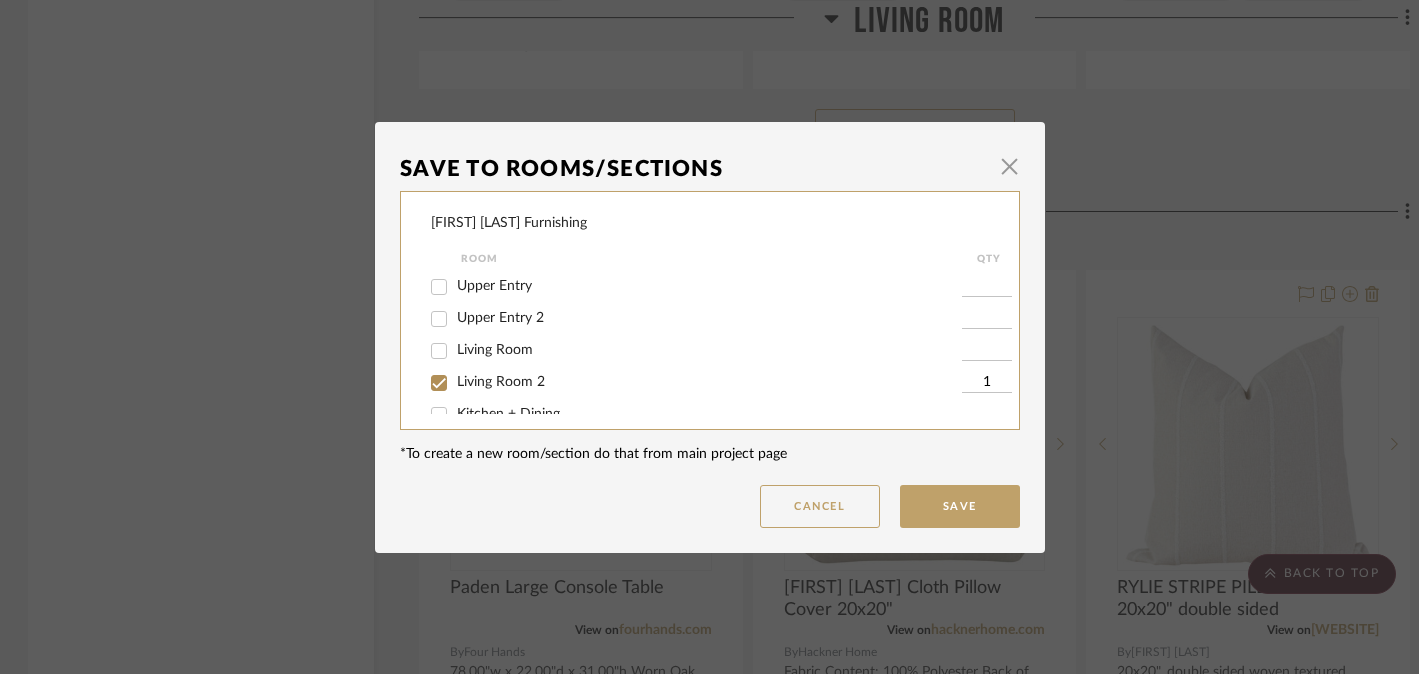 click on "Living Room" at bounding box center [495, 350] 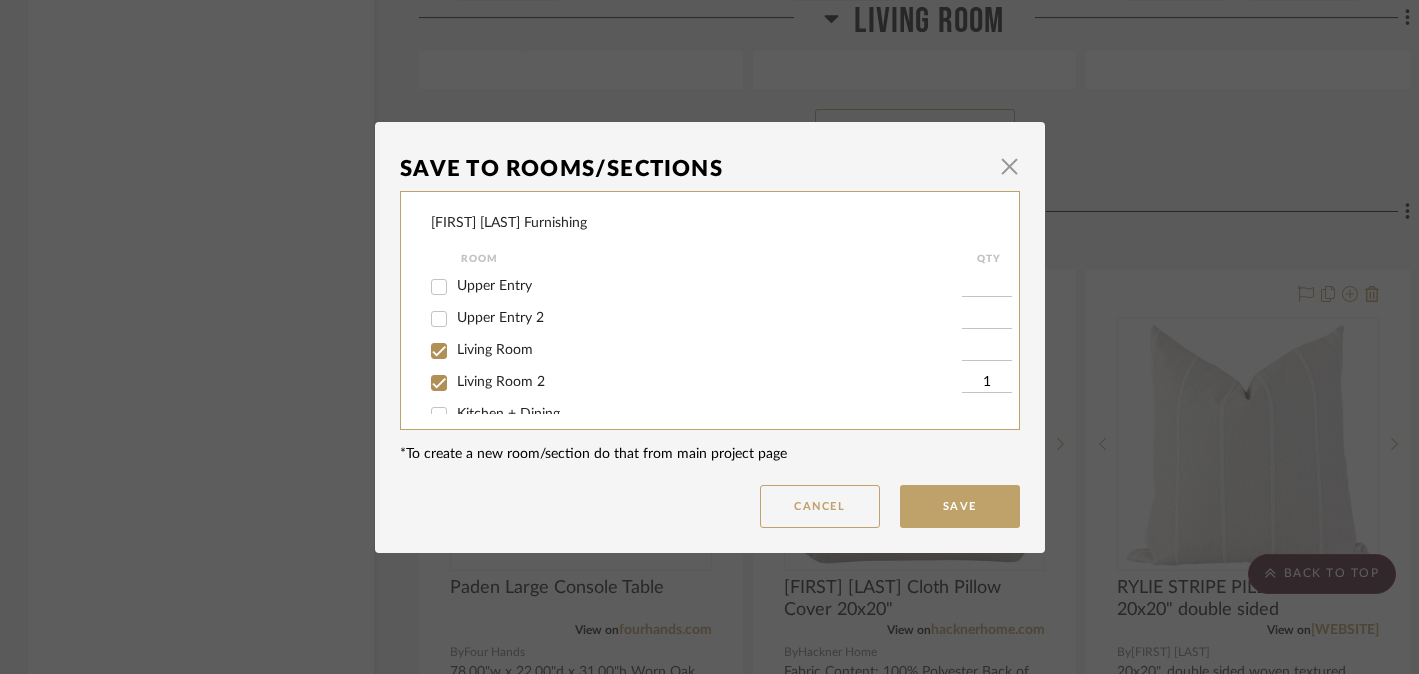 checkbox on "true" 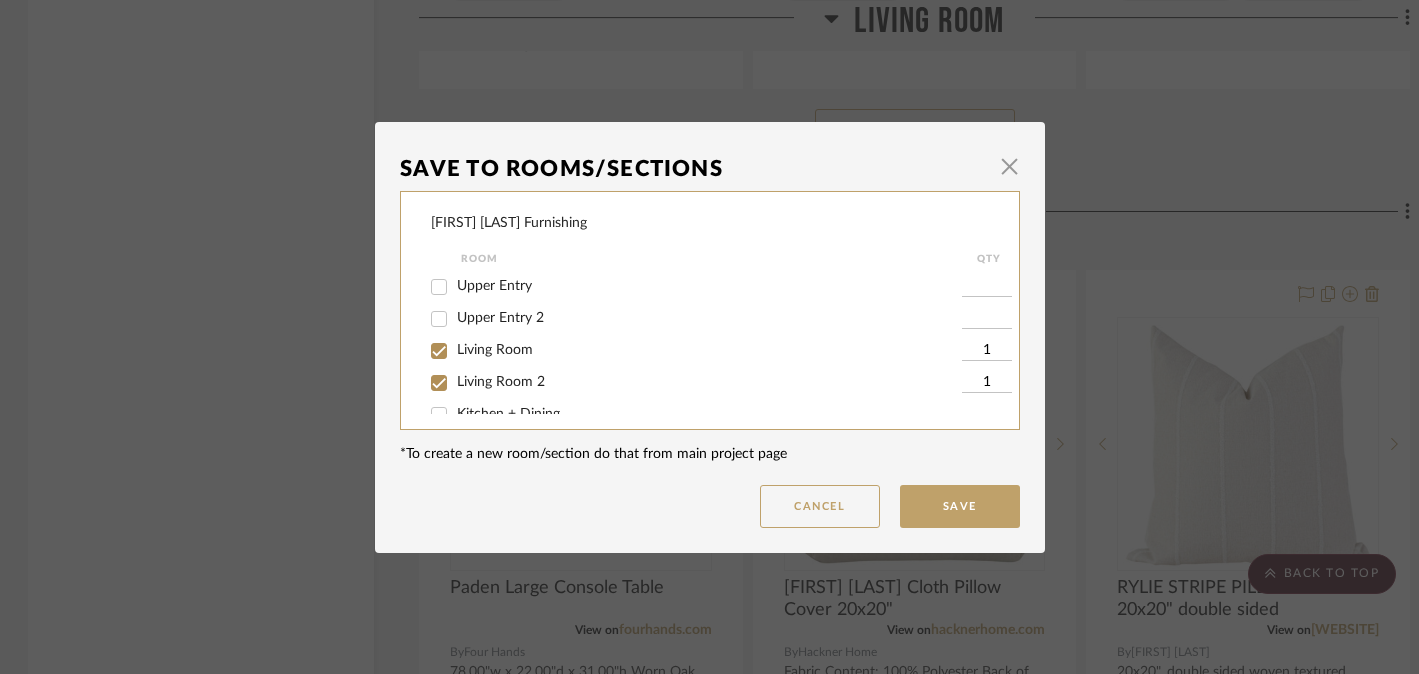 click on "Living Room 2" at bounding box center (501, 382) 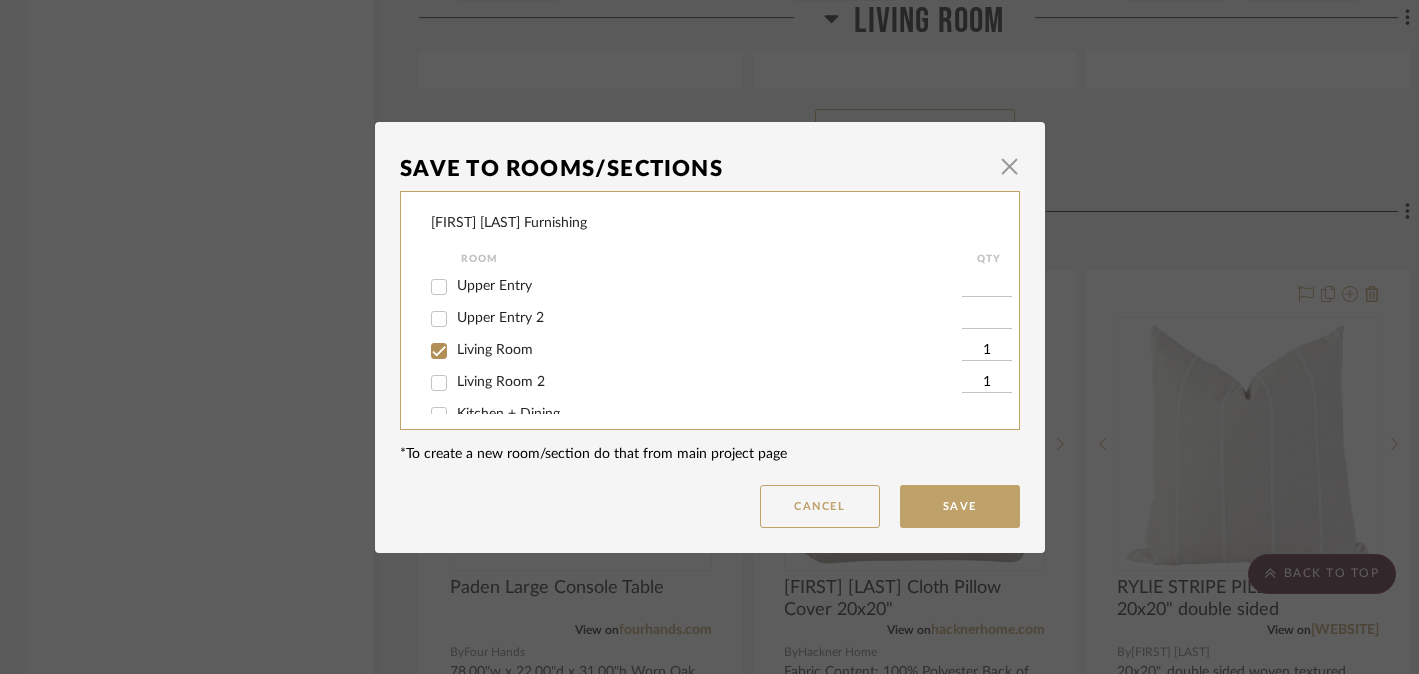 checkbox on "false" 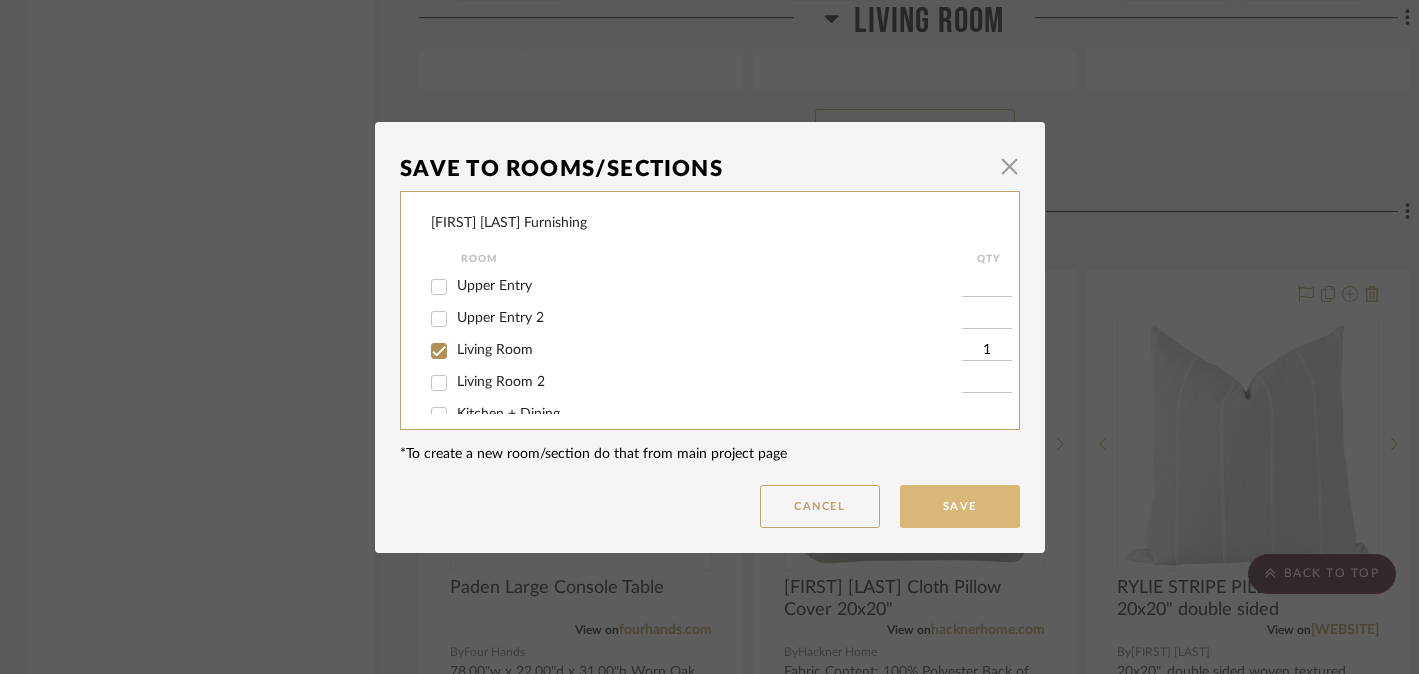 click on "Save" at bounding box center (960, 506) 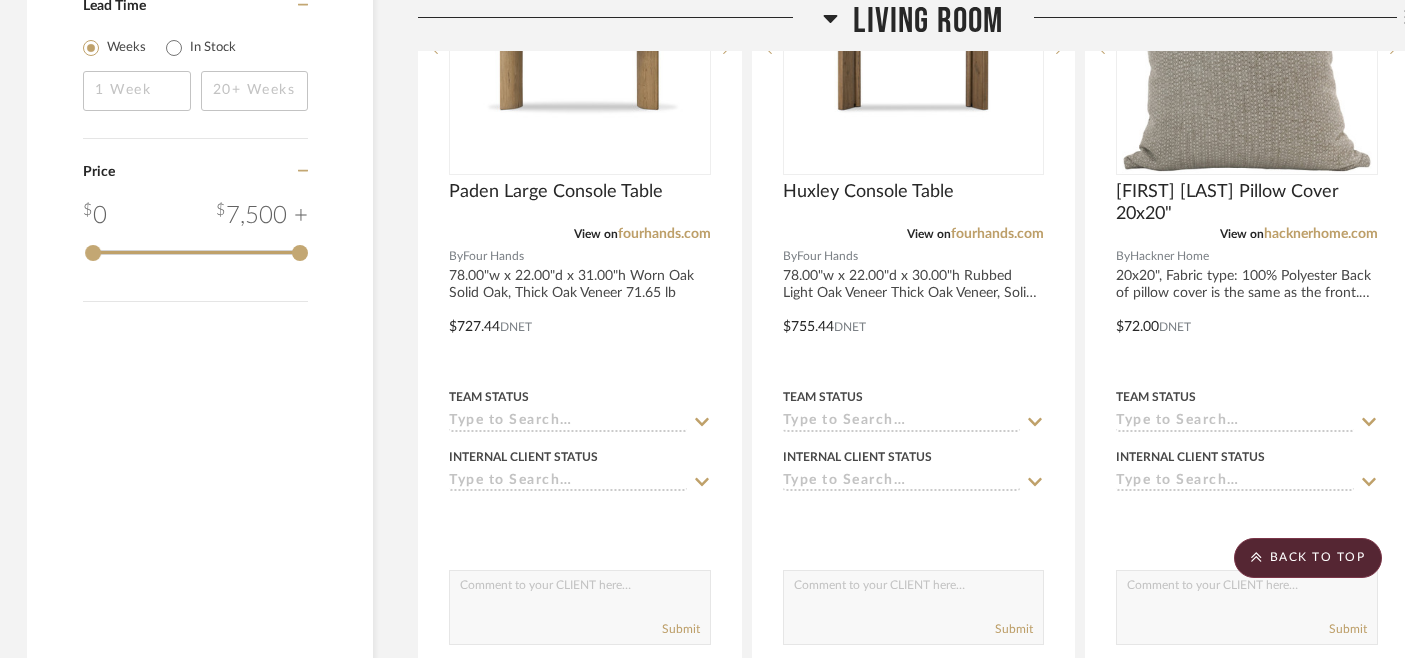 scroll, scrollTop: 2235, scrollLeft: 3, axis: both 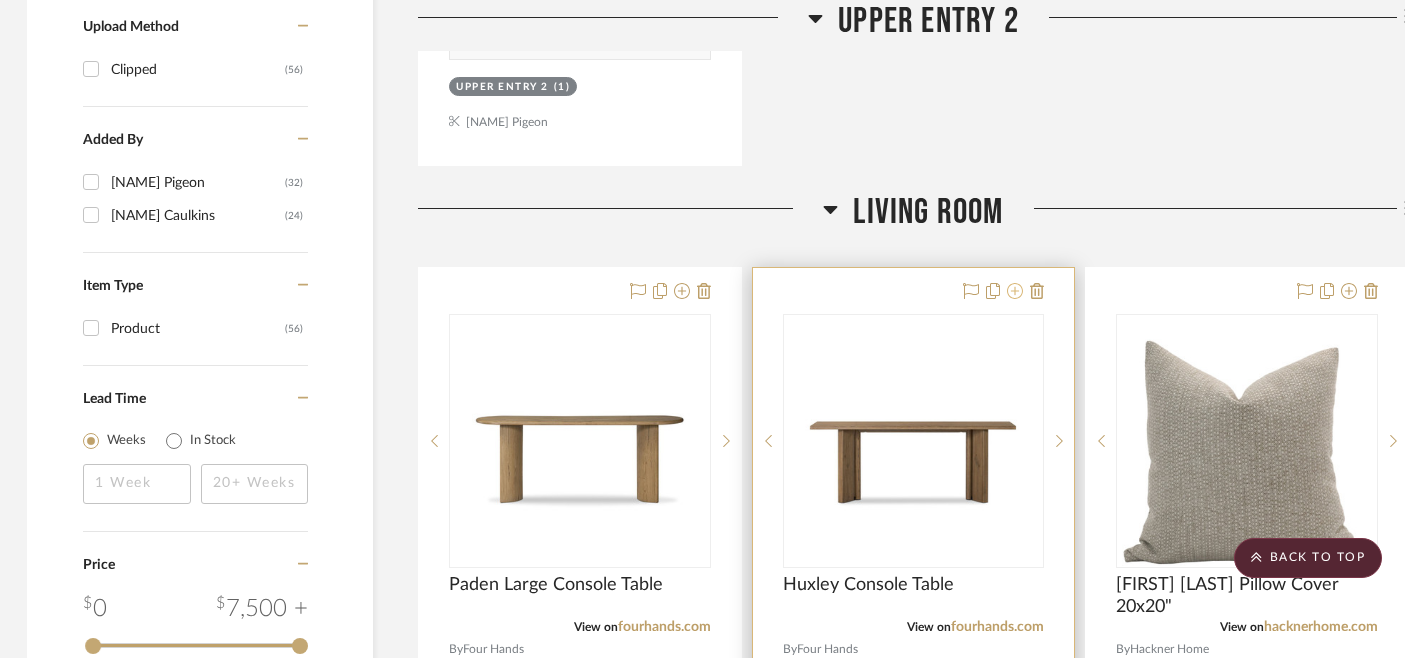 click 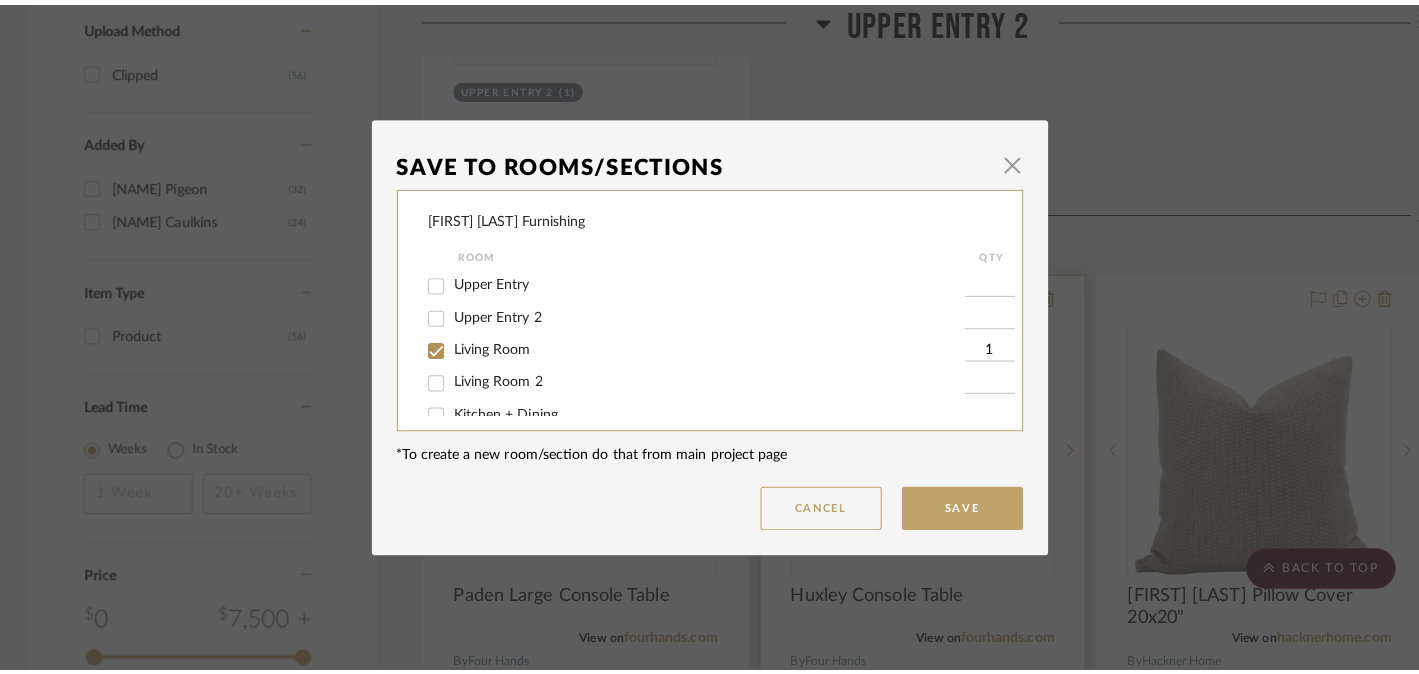 scroll, scrollTop: 0, scrollLeft: 0, axis: both 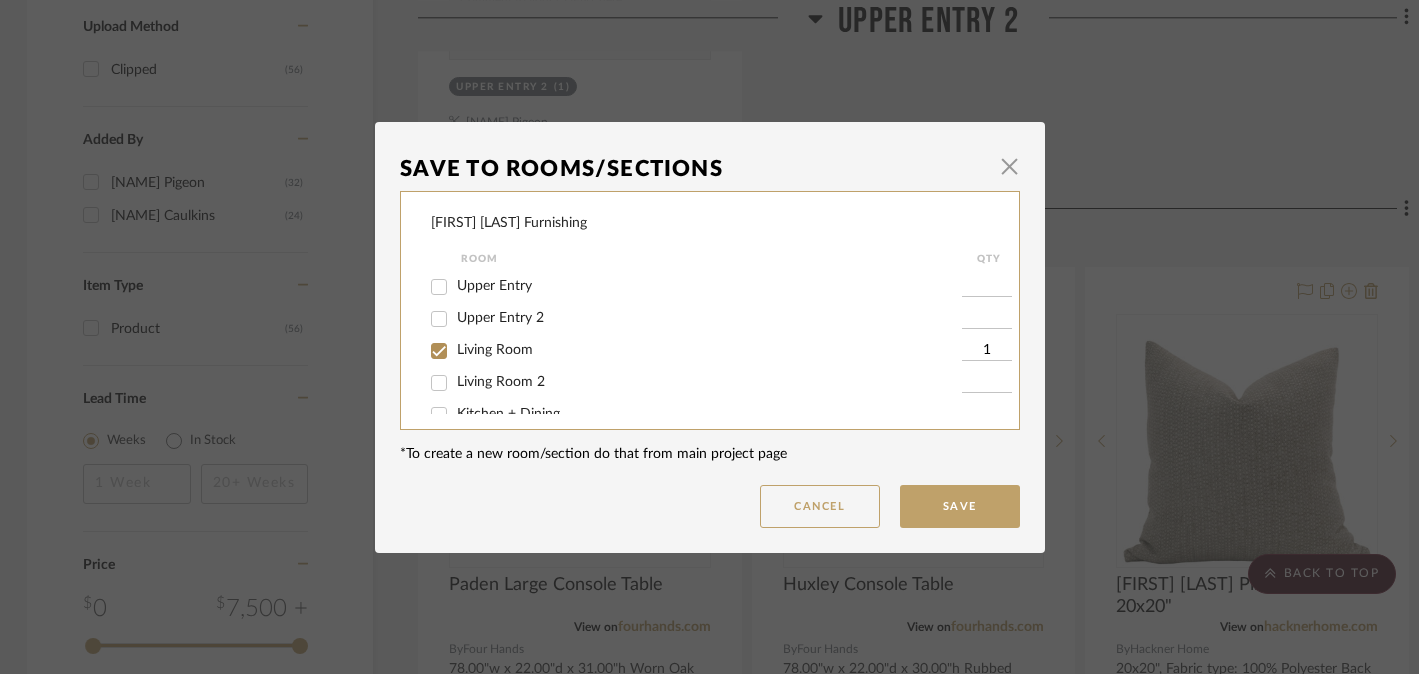 click on "Living Room" at bounding box center [495, 350] 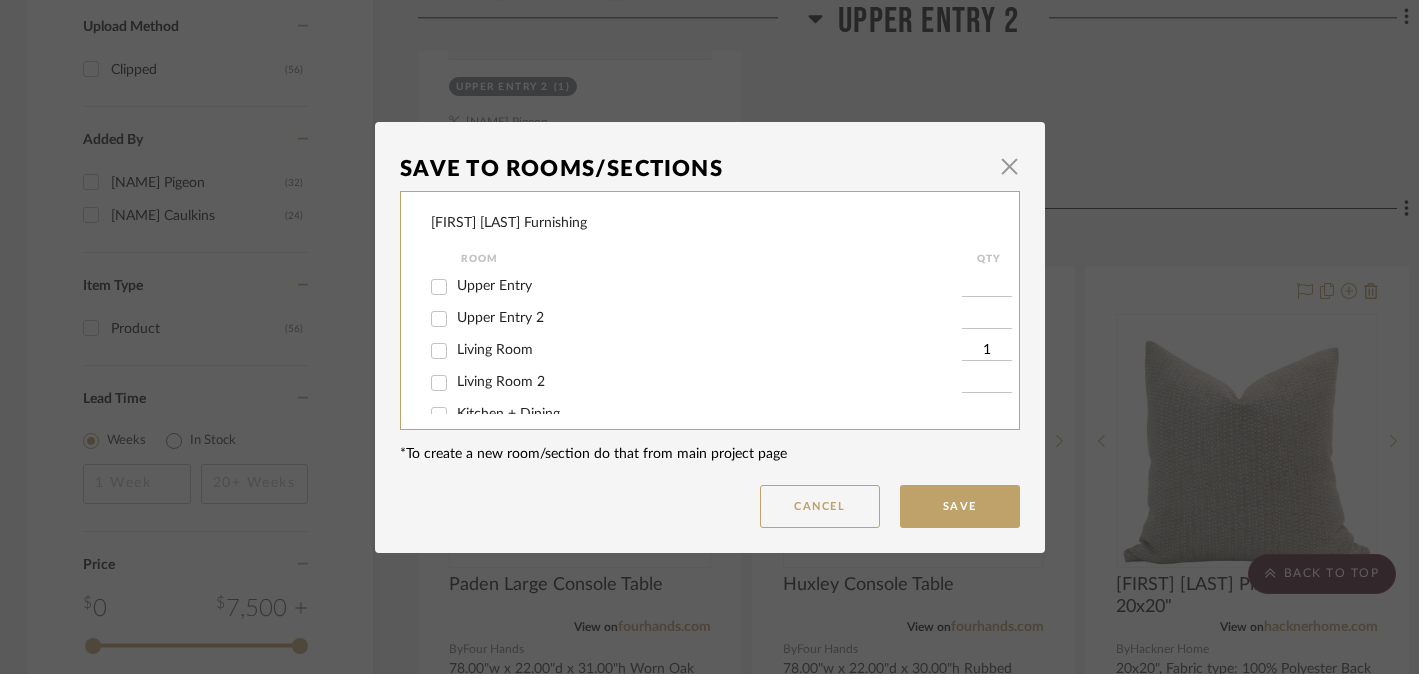 checkbox on "false" 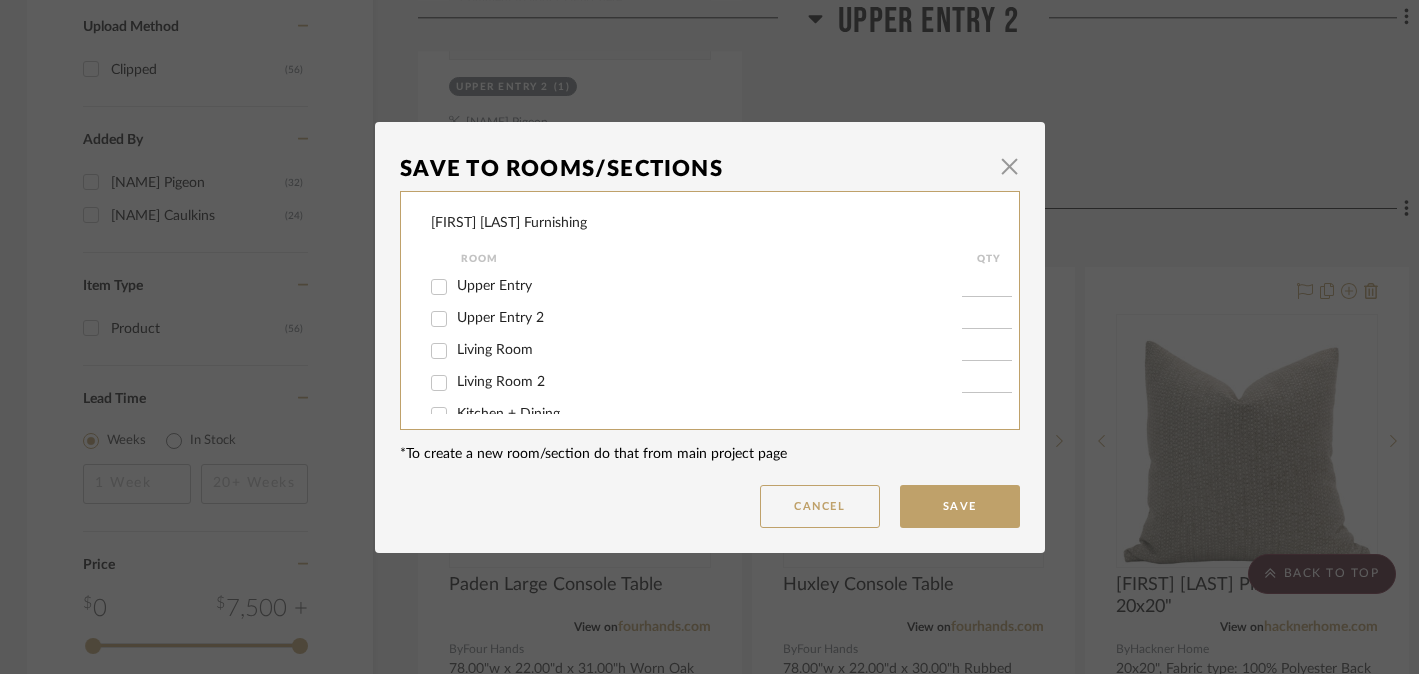 click on "Living Room 2" at bounding box center [501, 382] 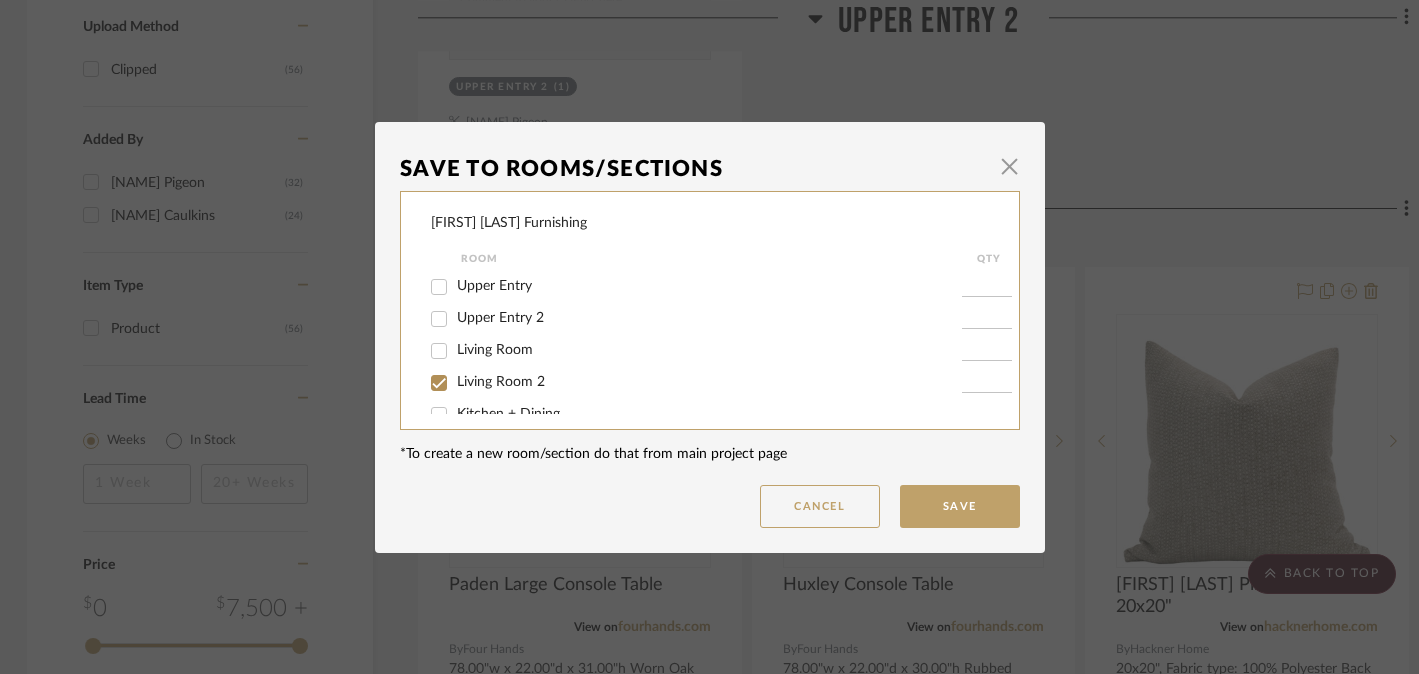 checkbox on "true" 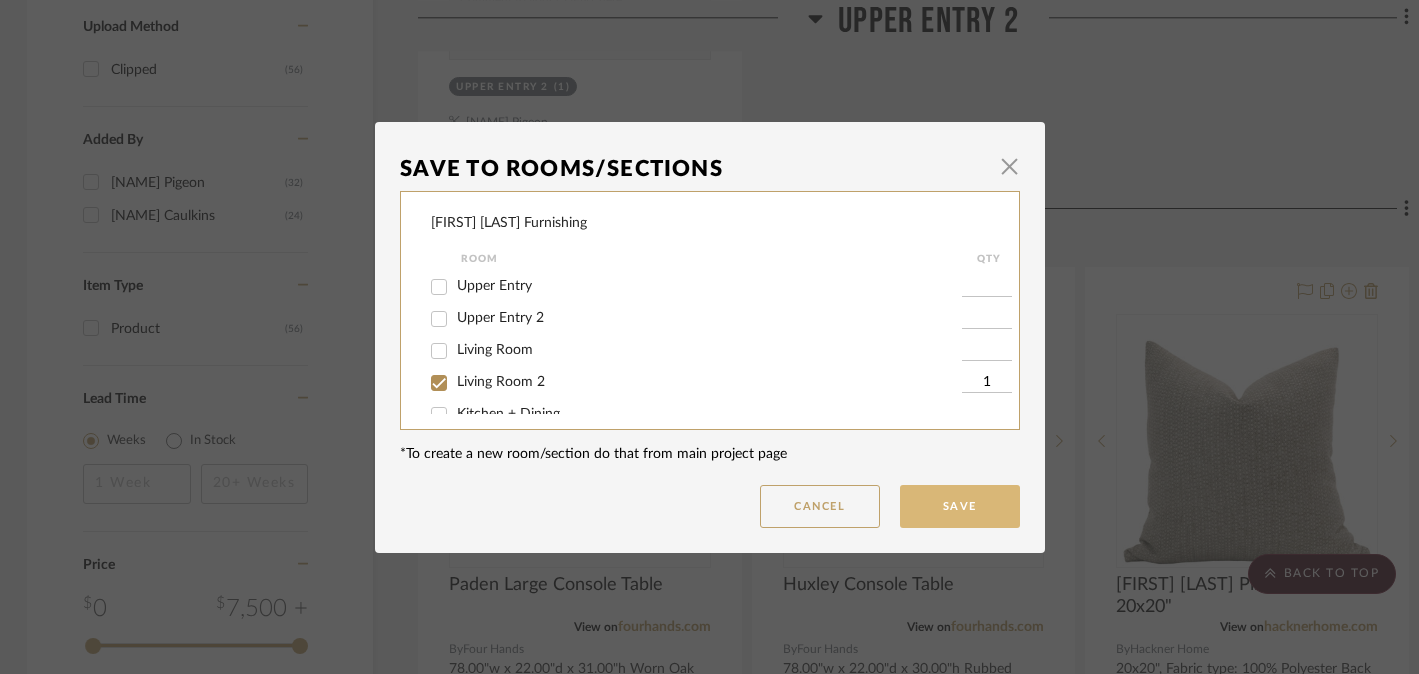 click on "Save" at bounding box center (960, 506) 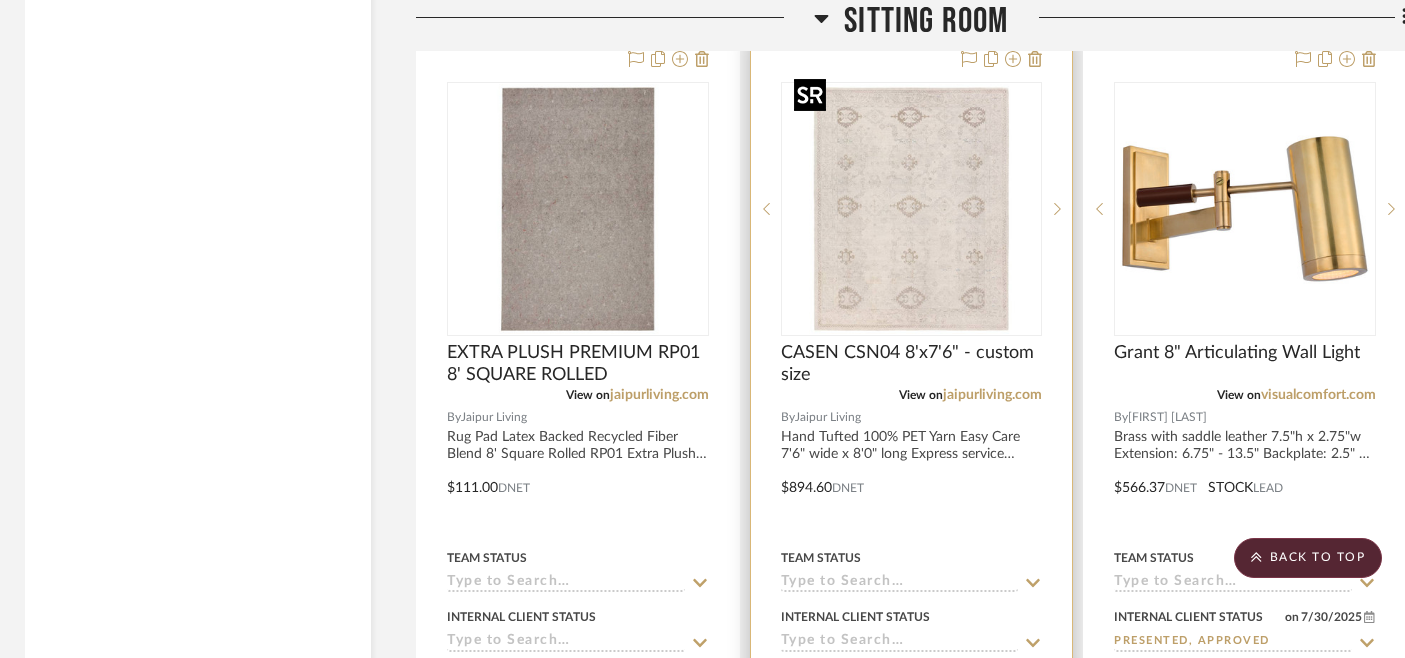 scroll, scrollTop: 12743, scrollLeft: 5, axis: both 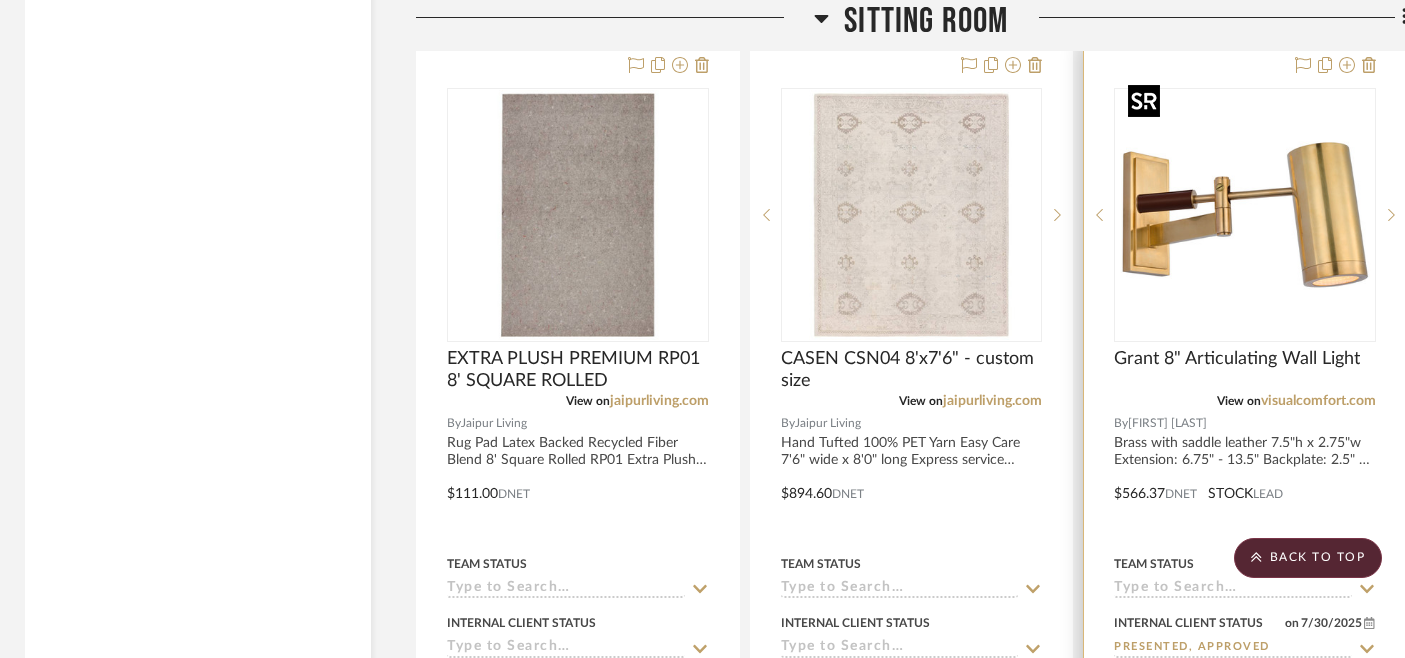 click at bounding box center (1245, 215) 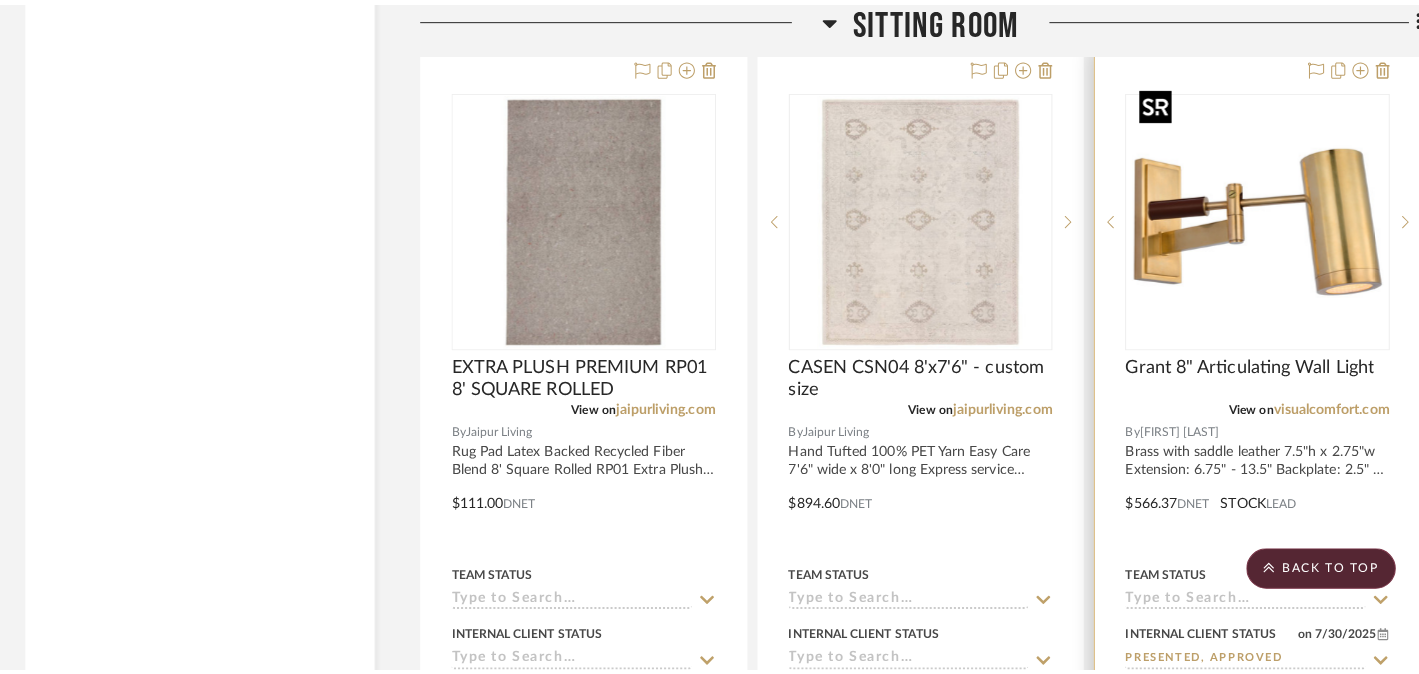 scroll, scrollTop: 0, scrollLeft: 0, axis: both 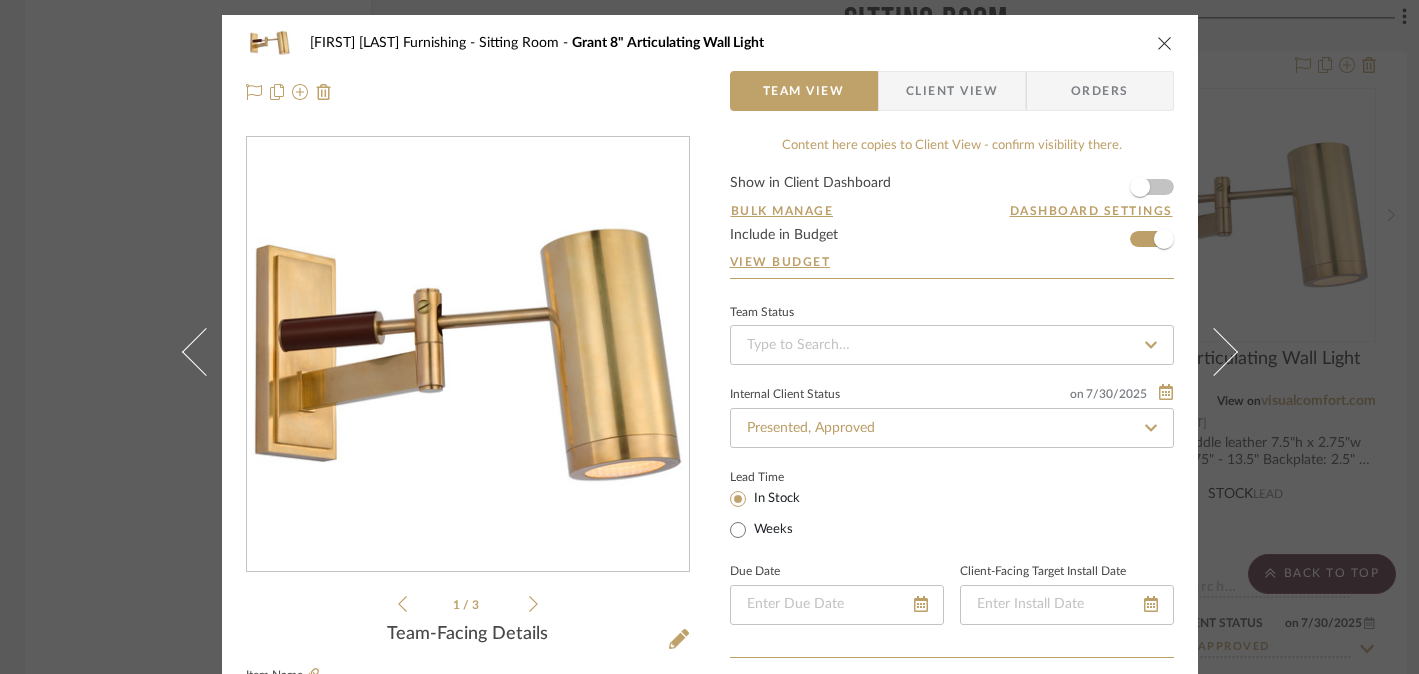 click 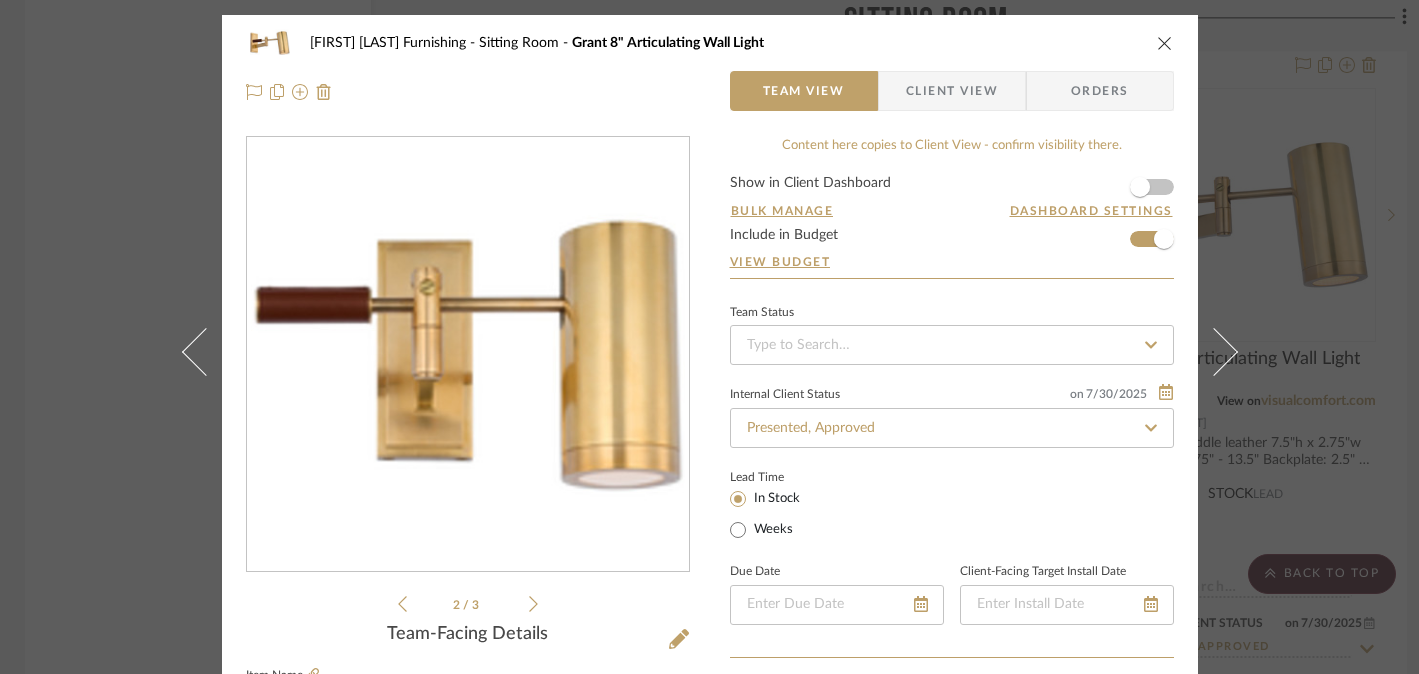 click 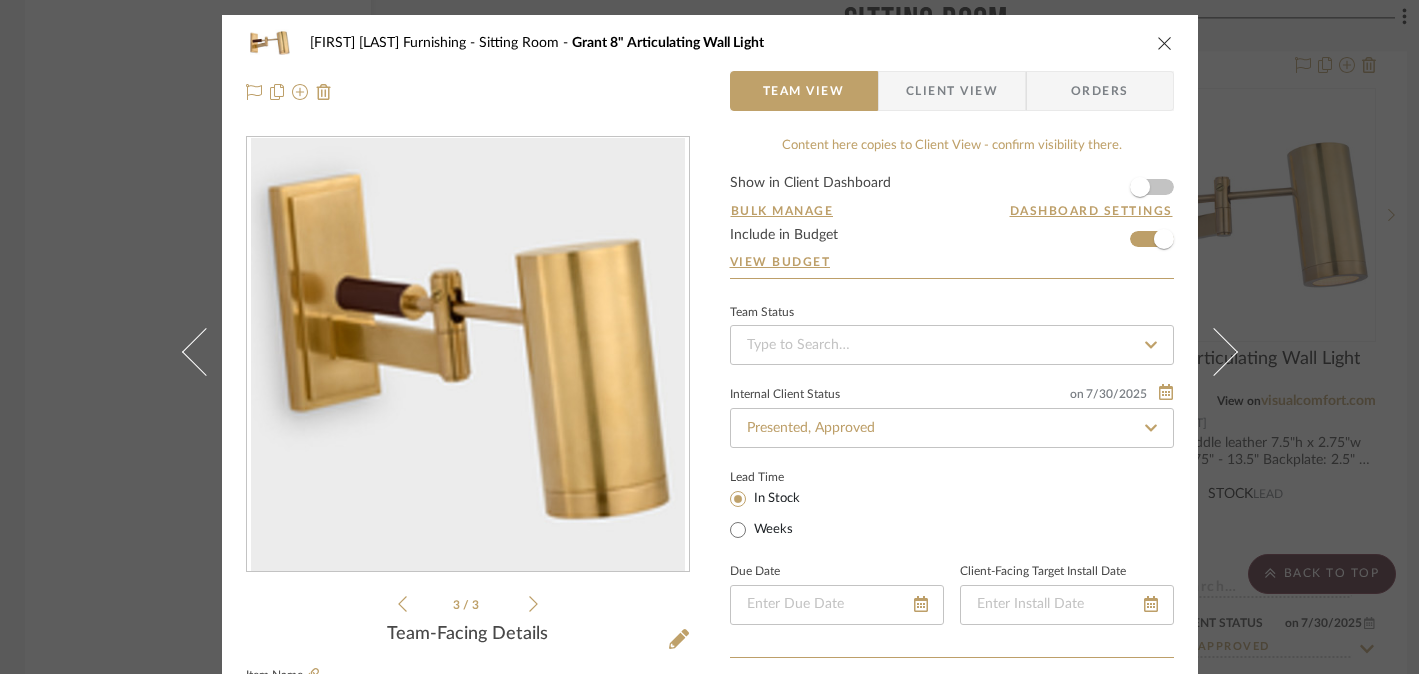 click on "3 / 3" at bounding box center (468, 604) 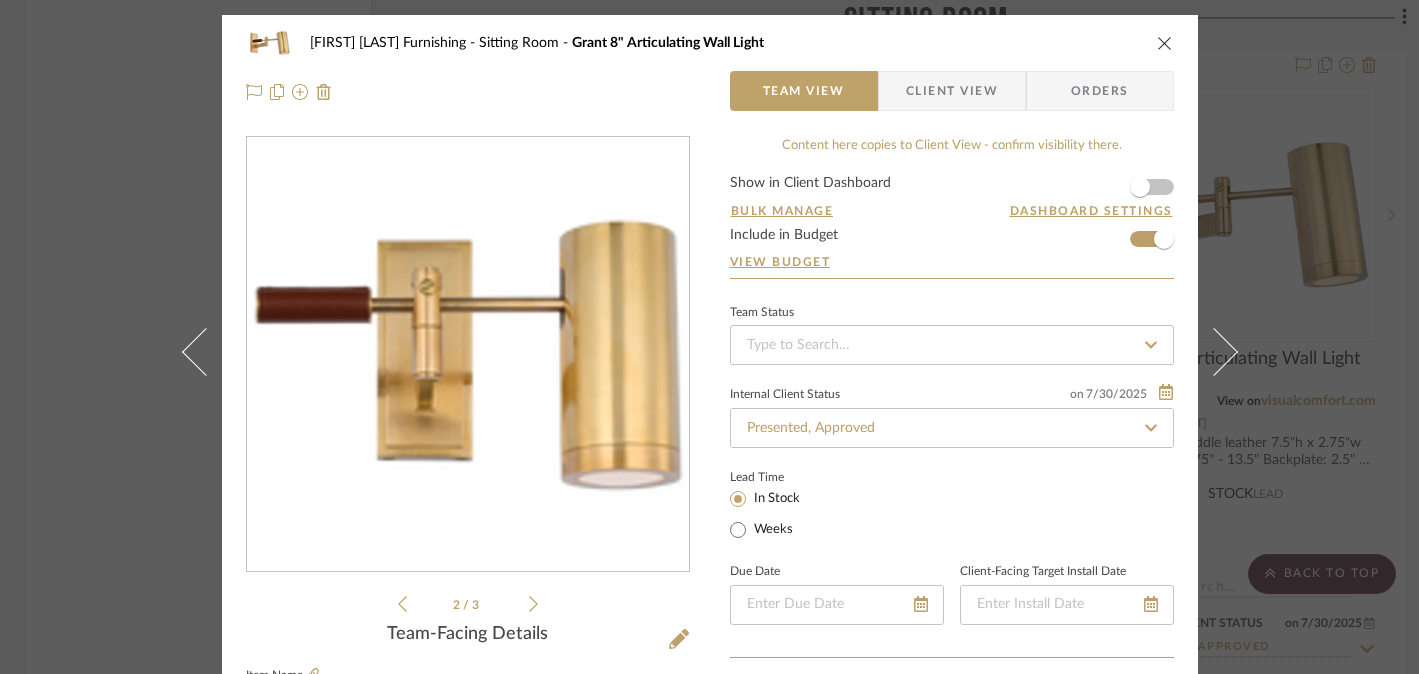 click 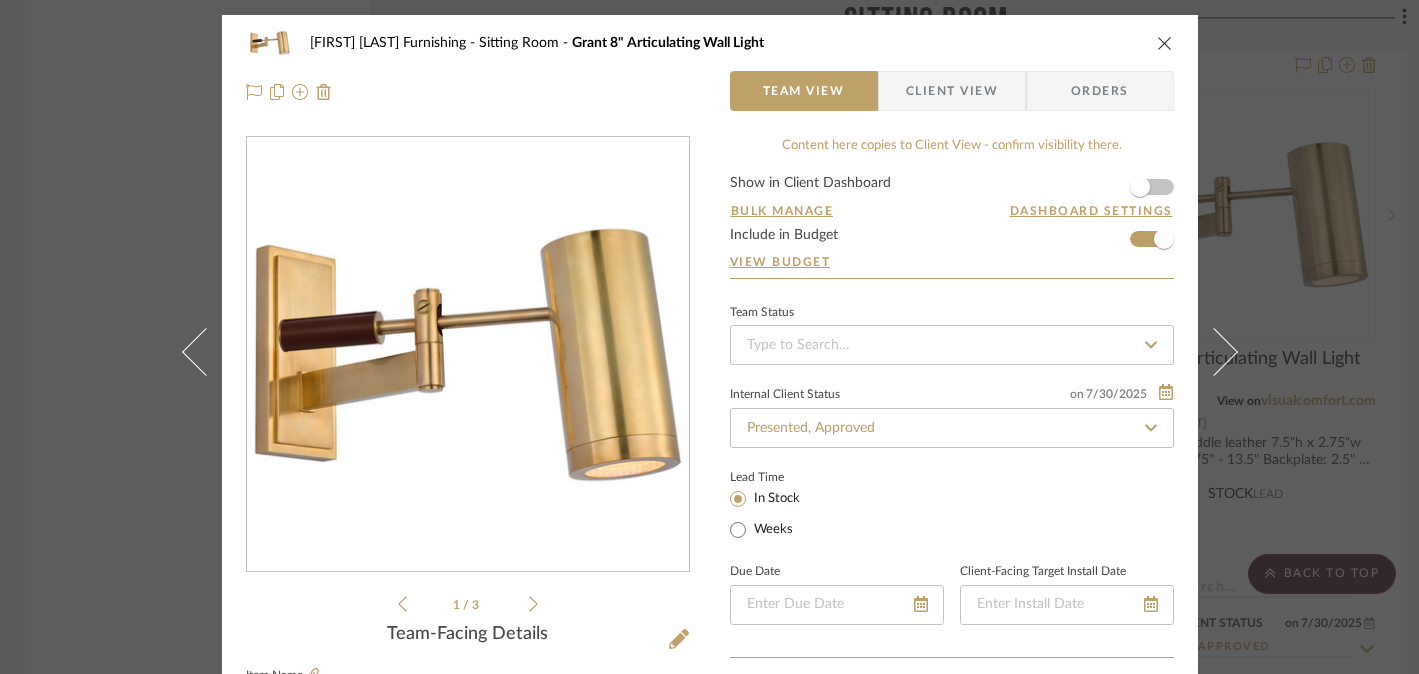 click at bounding box center (468, 355) 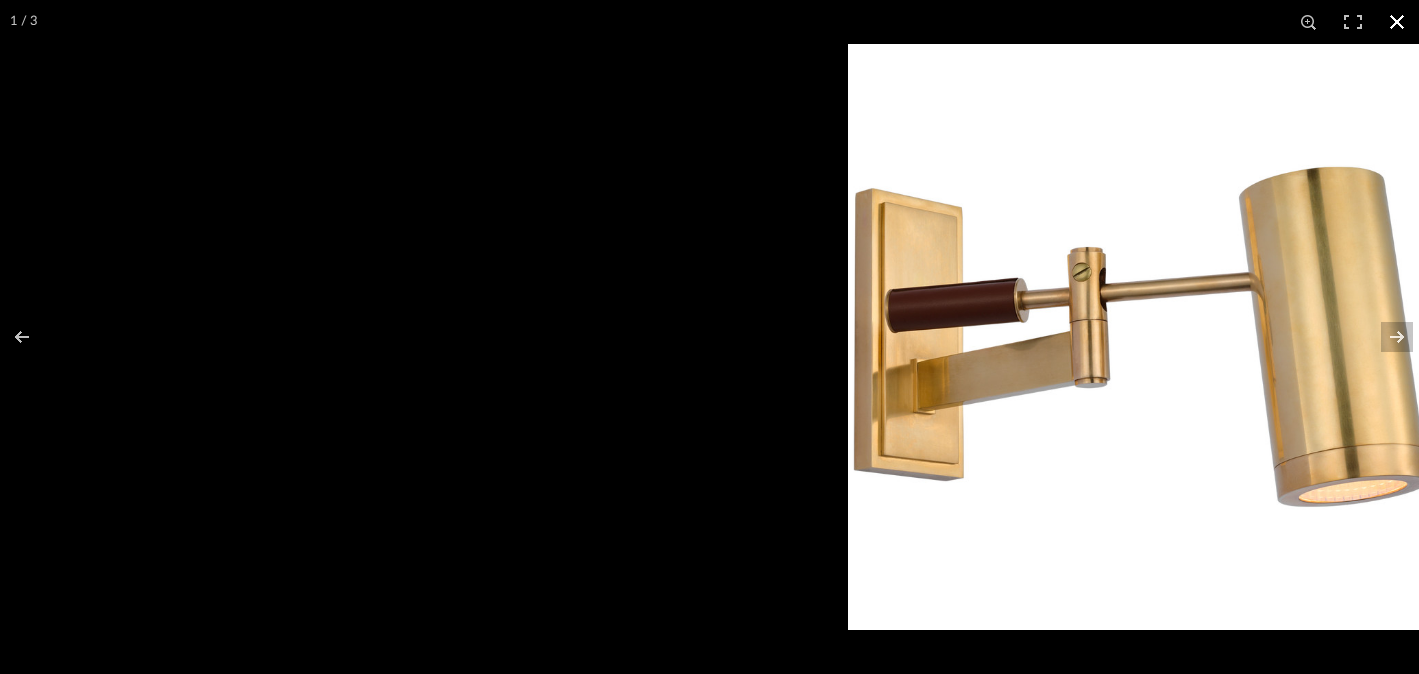 click at bounding box center (1141, 337) 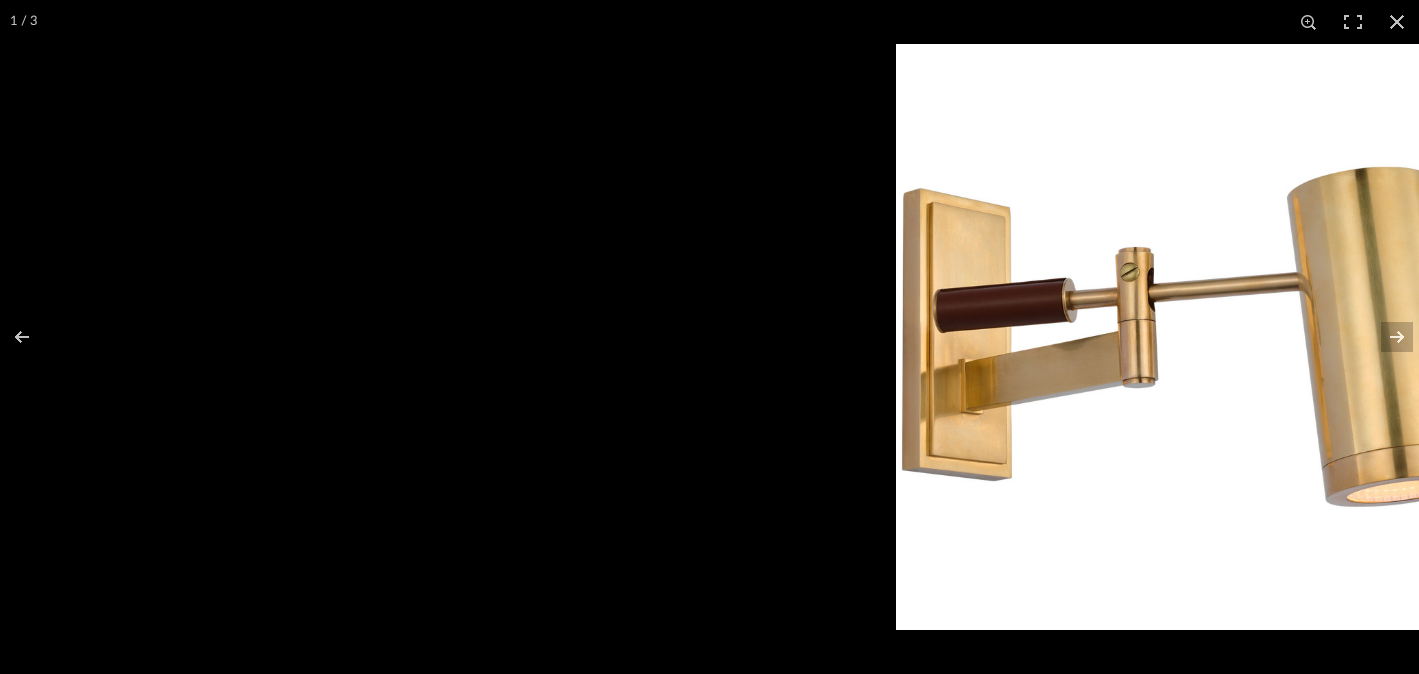 click at bounding box center [1189, 337] 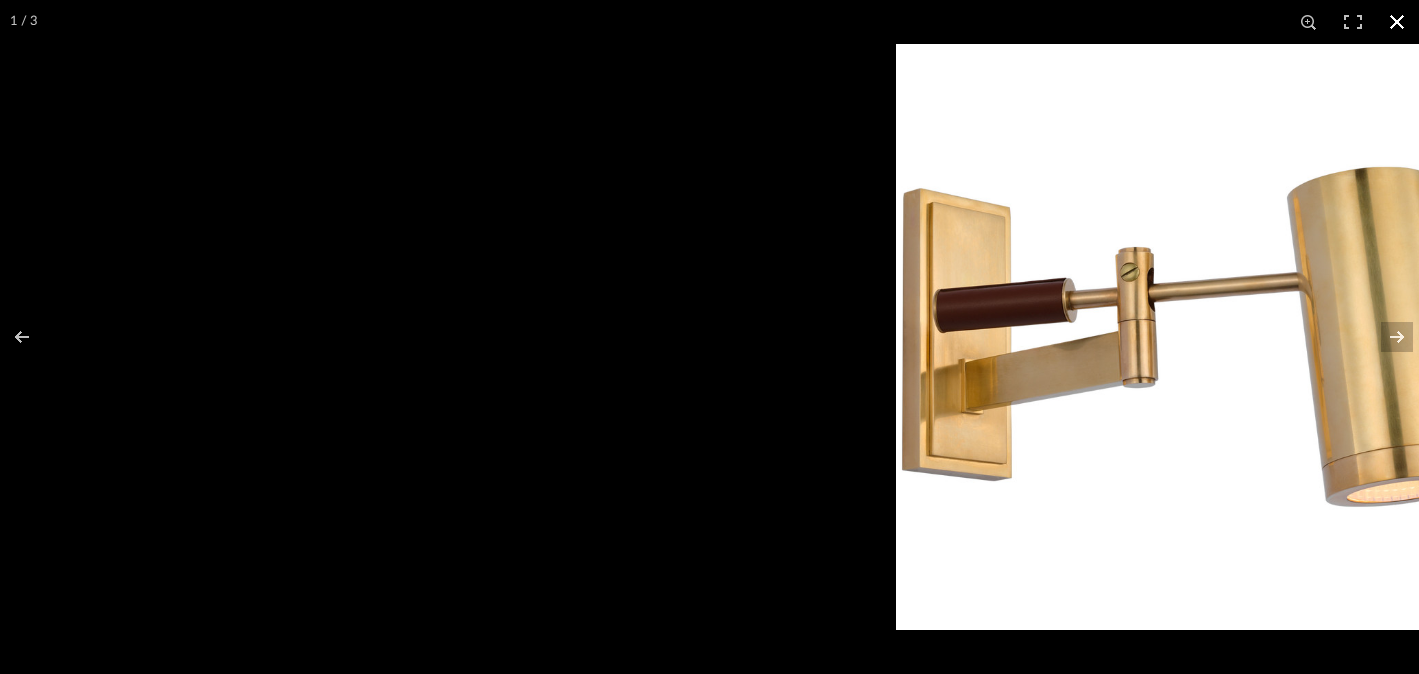 click on "1 / 3" at bounding box center (709, 22) 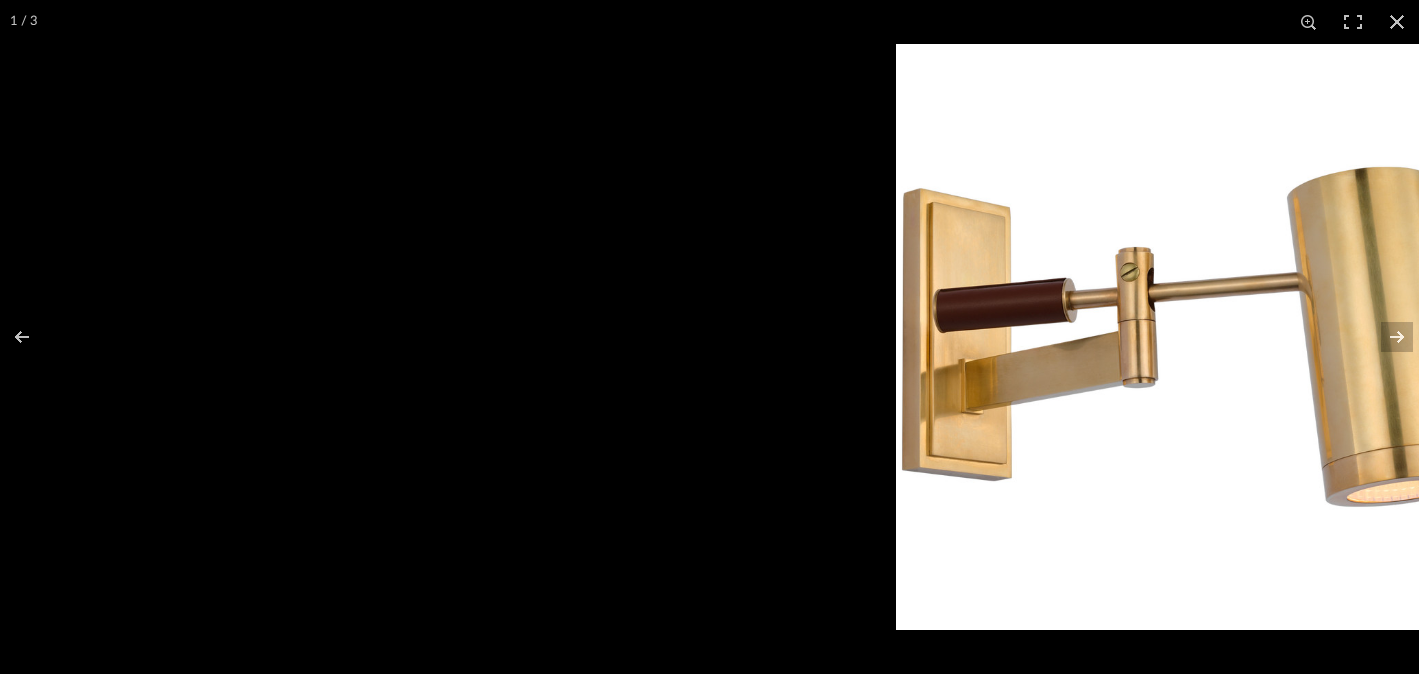 click at bounding box center (1397, 22) 